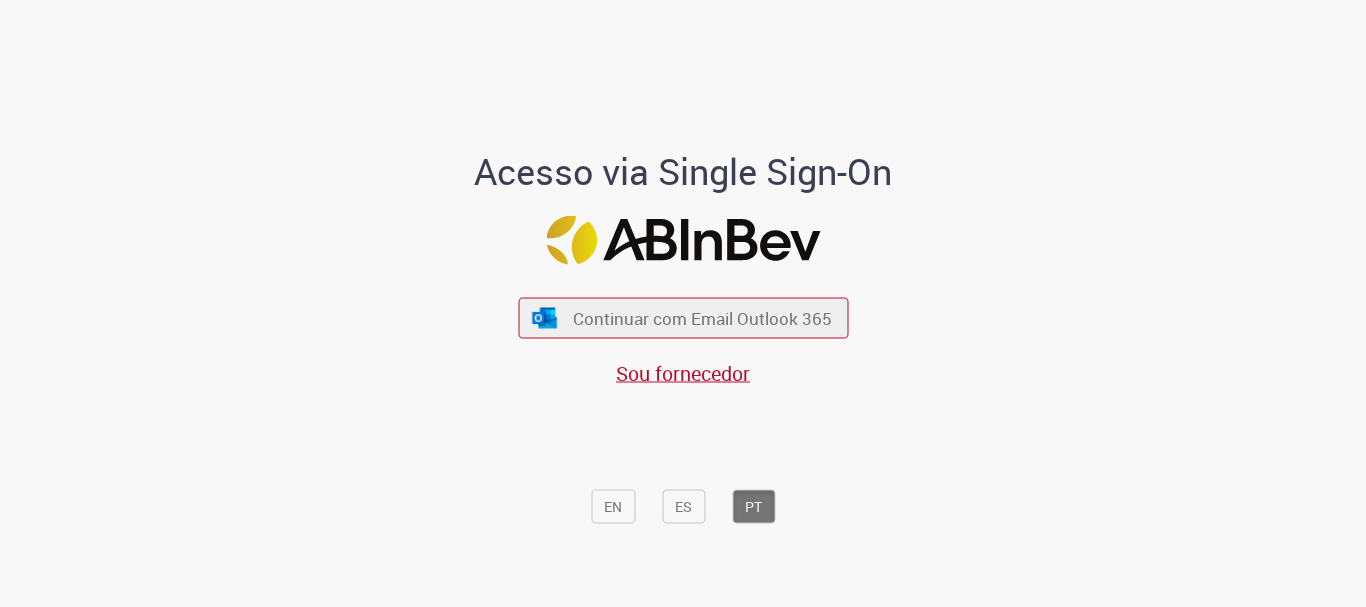 scroll, scrollTop: 0, scrollLeft: 0, axis: both 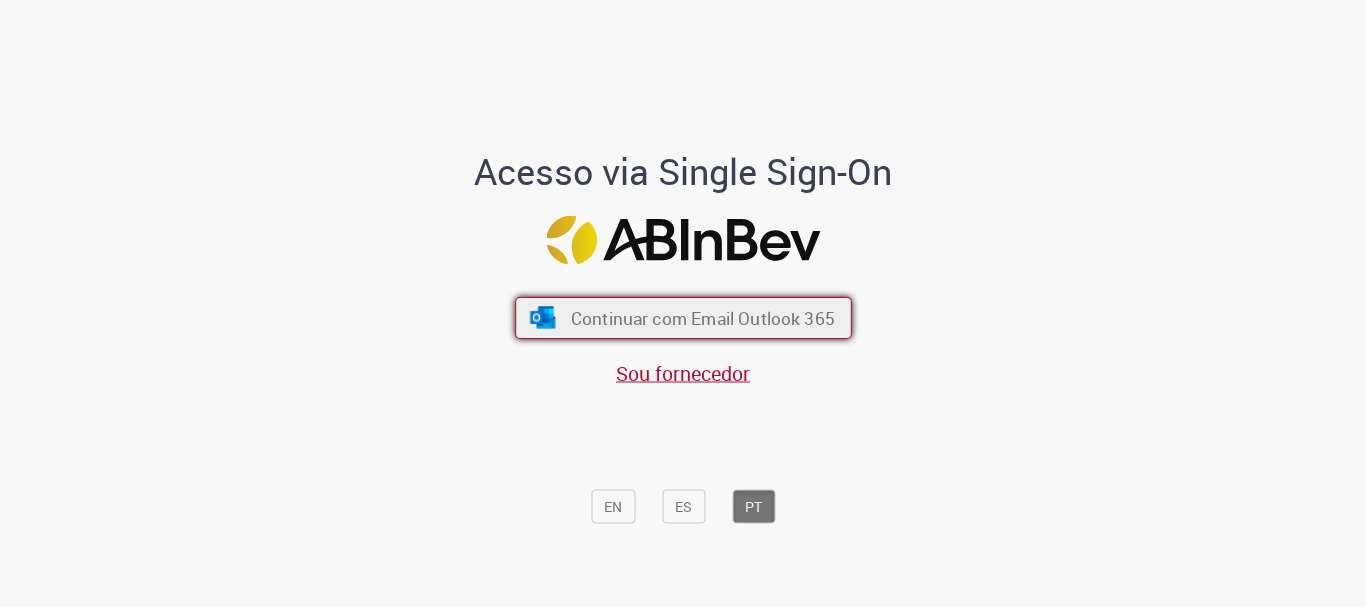 click on "Continuar com Email Outlook 365" at bounding box center [702, 318] 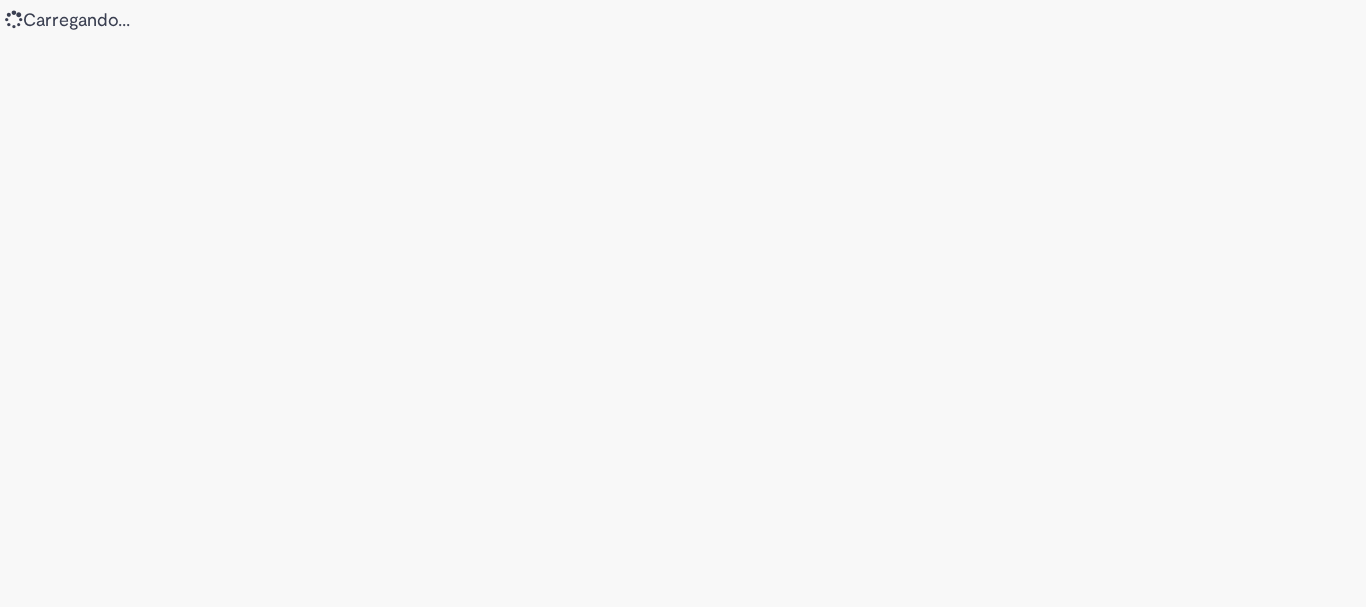 scroll, scrollTop: 0, scrollLeft: 0, axis: both 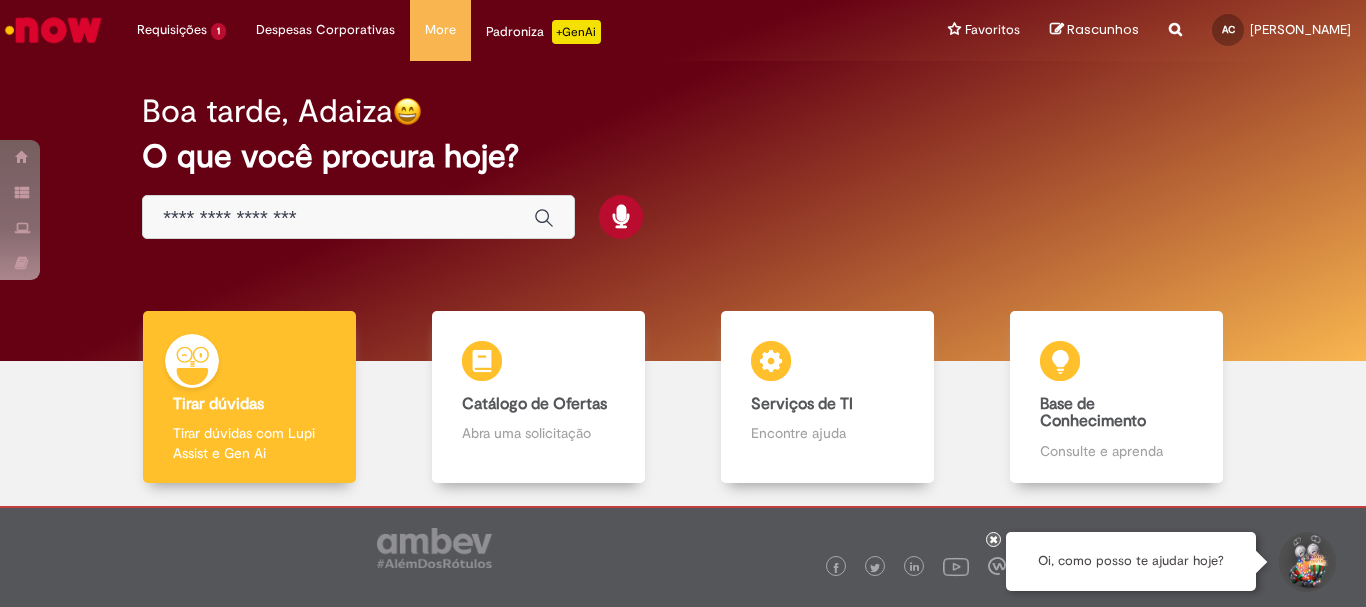 click at bounding box center [338, 218] 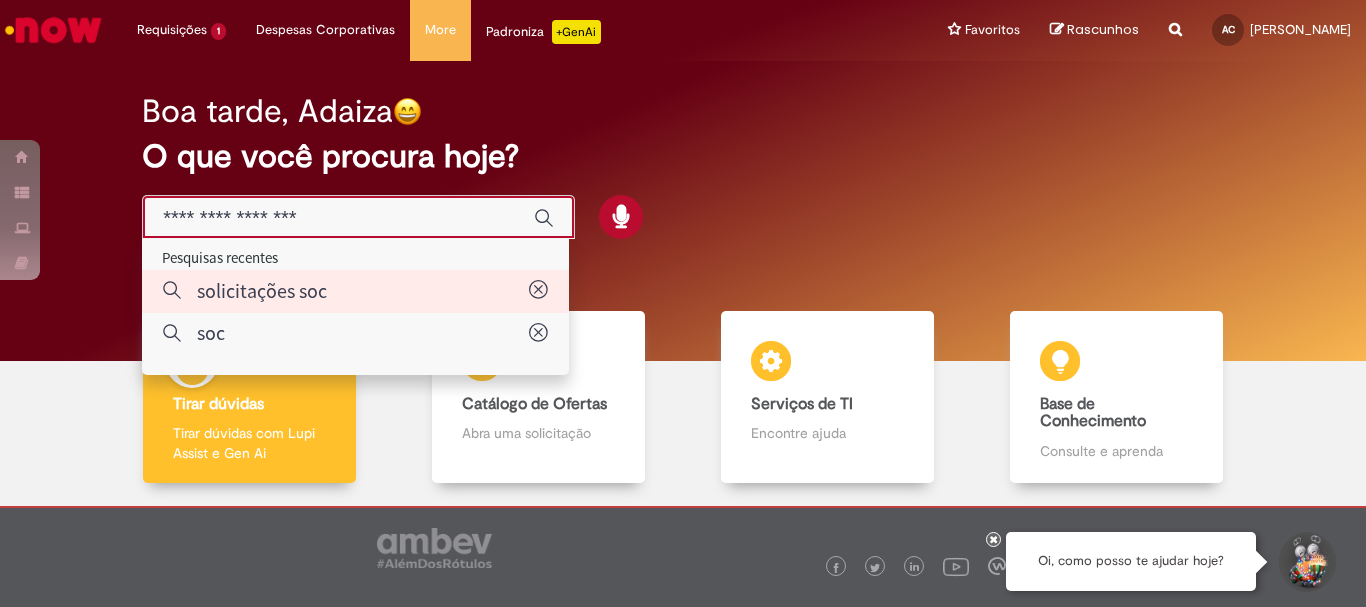 type on "**********" 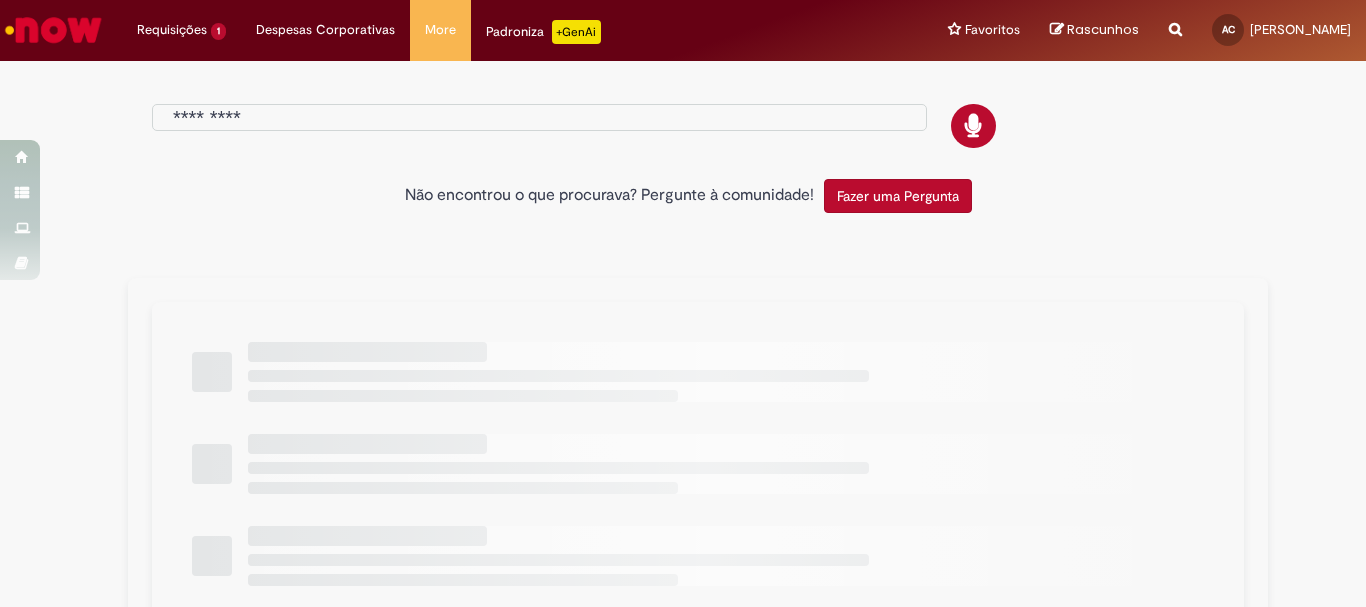 type on "**********" 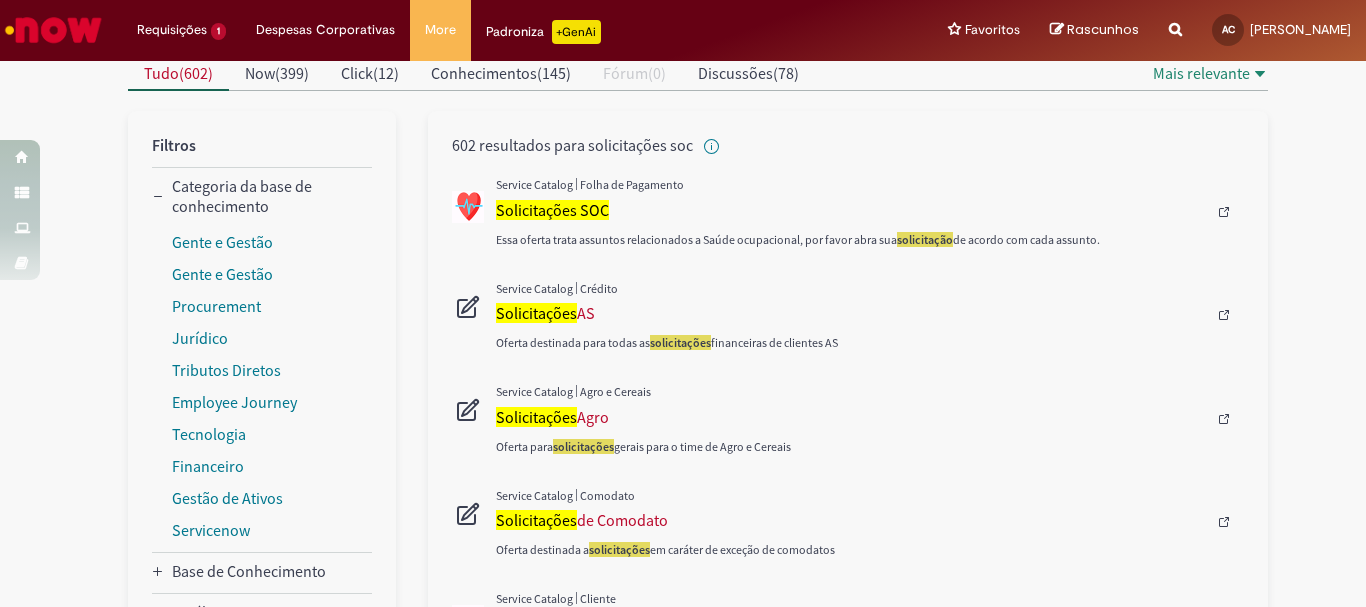 scroll, scrollTop: 0, scrollLeft: 0, axis: both 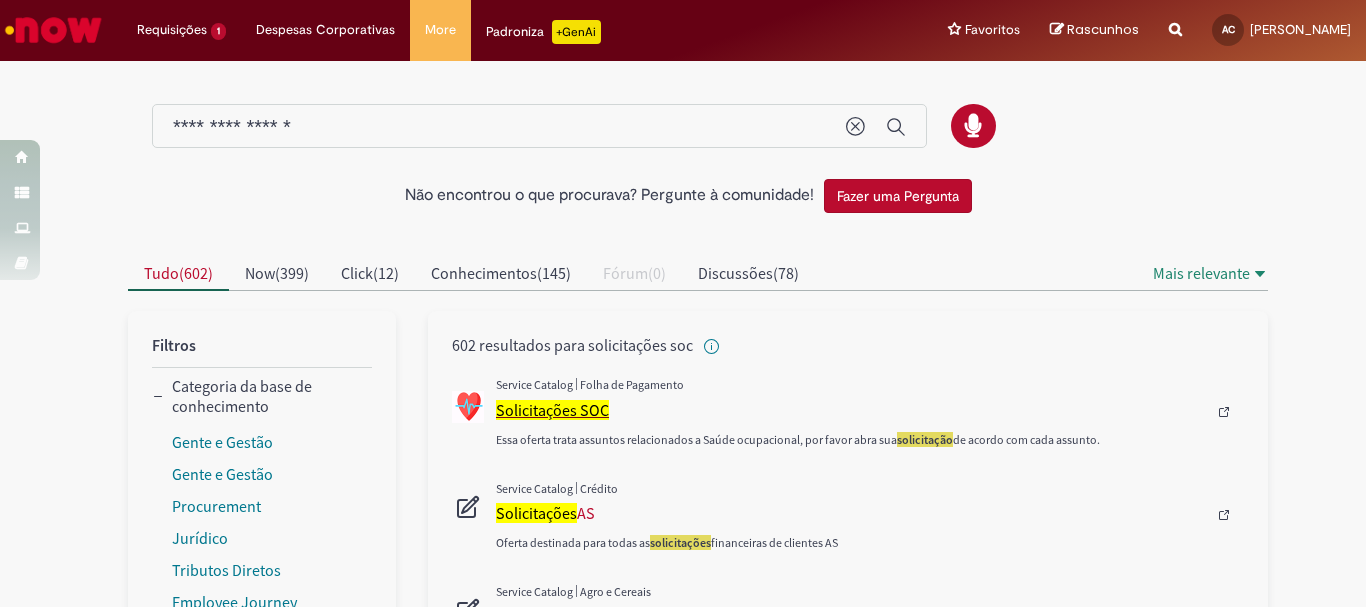 click on "Solicitações SOC" at bounding box center (552, 410) 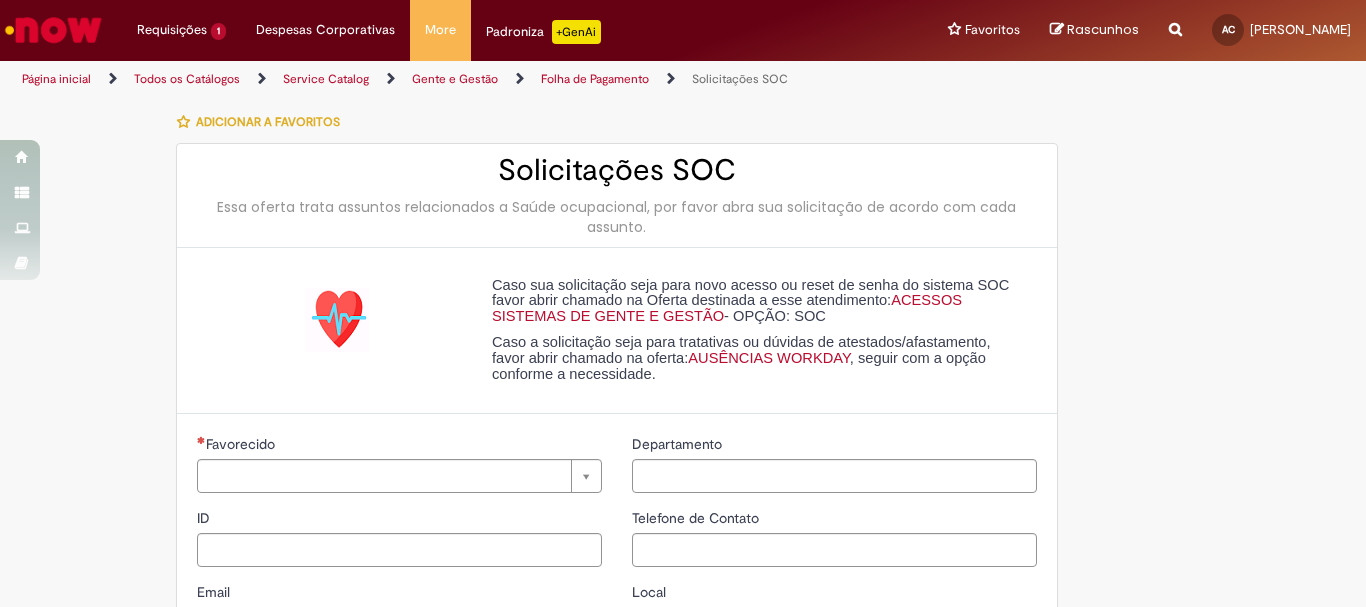 type on "**********" 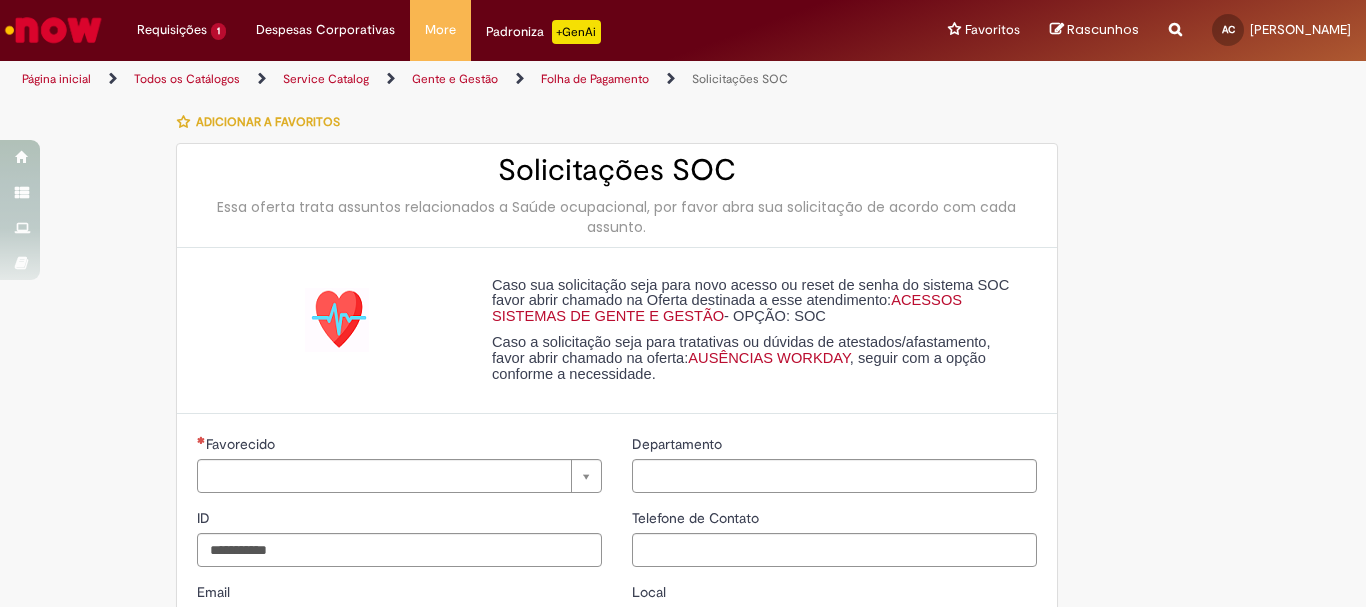 type on "**********" 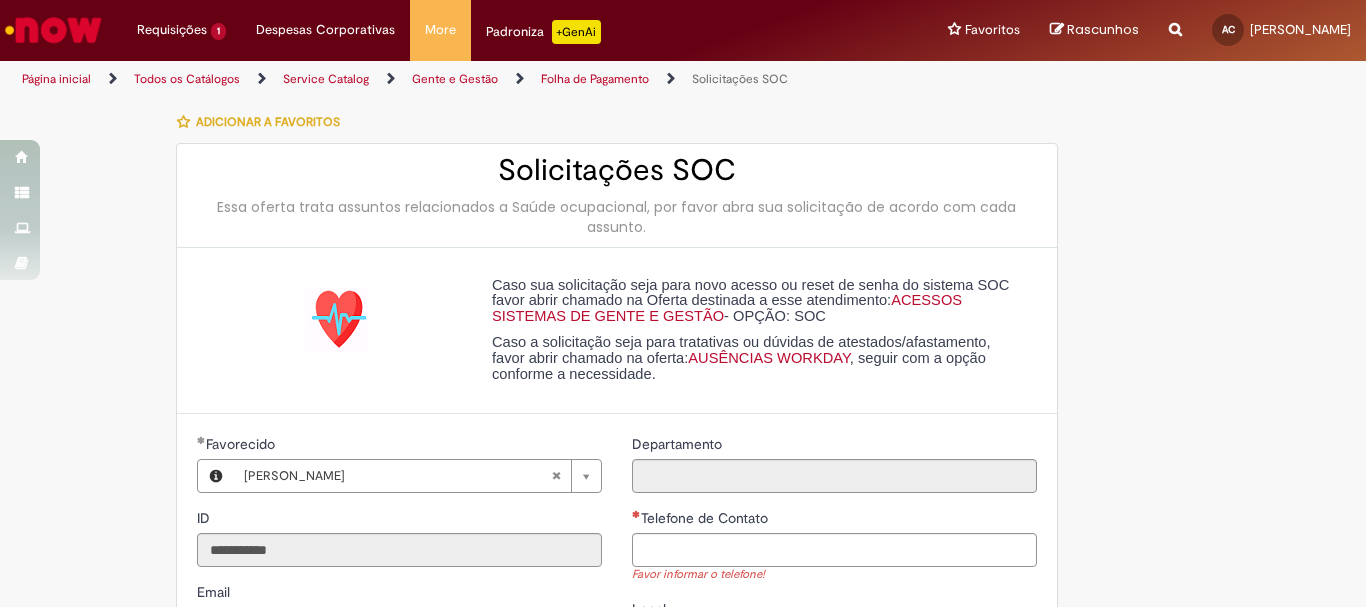 scroll, scrollTop: 200, scrollLeft: 0, axis: vertical 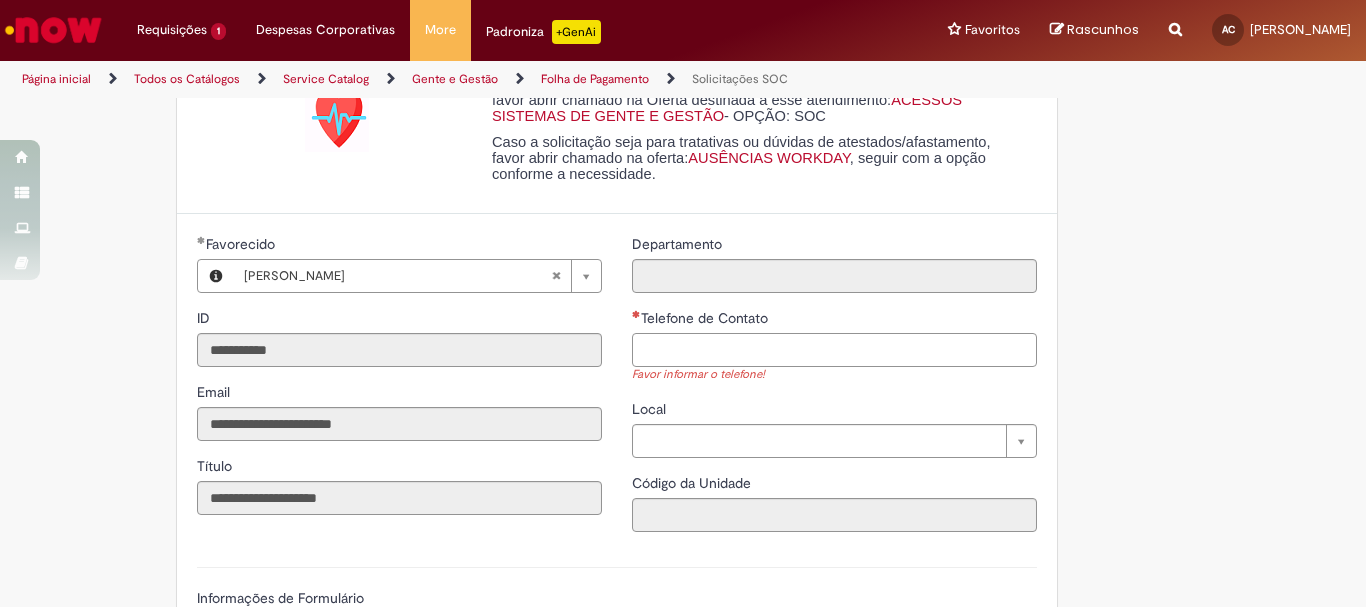 click on "Telefone de Contato" at bounding box center (834, 350) 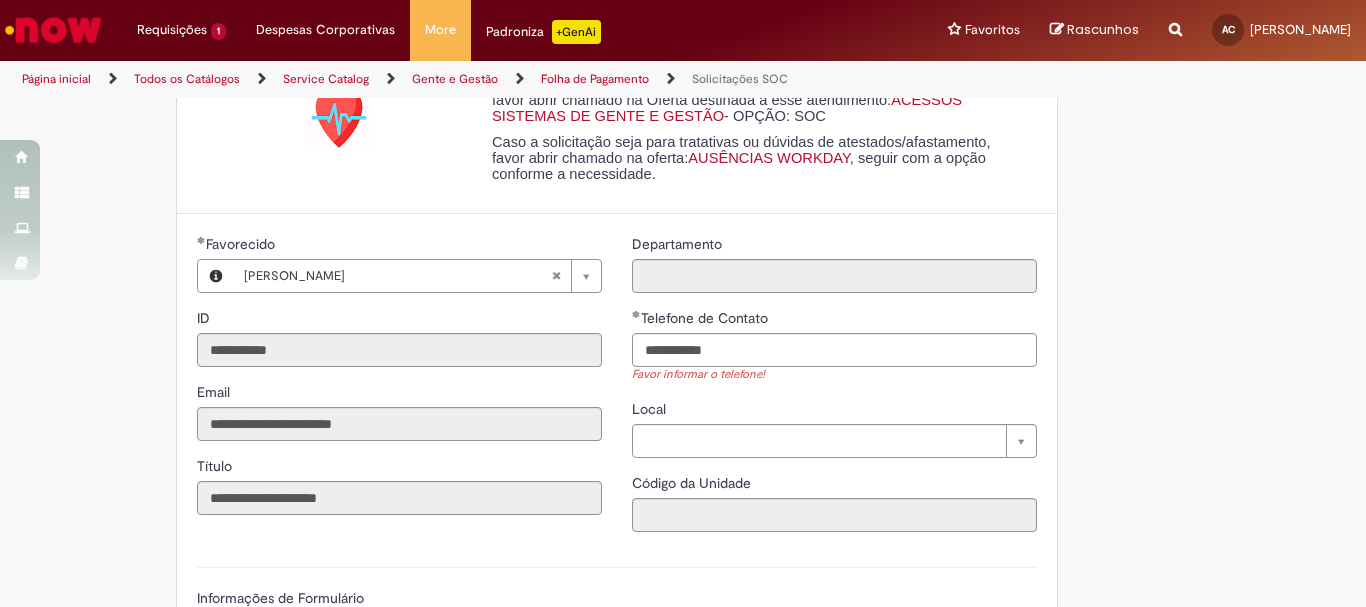 type on "**********" 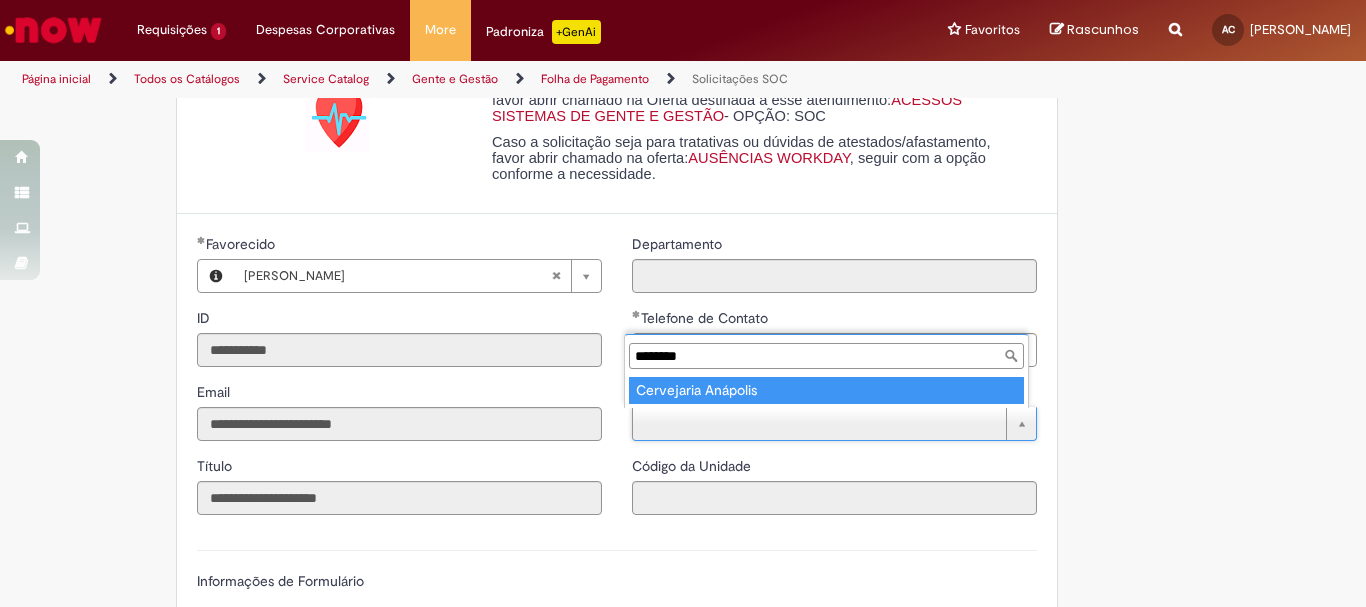 type on "********" 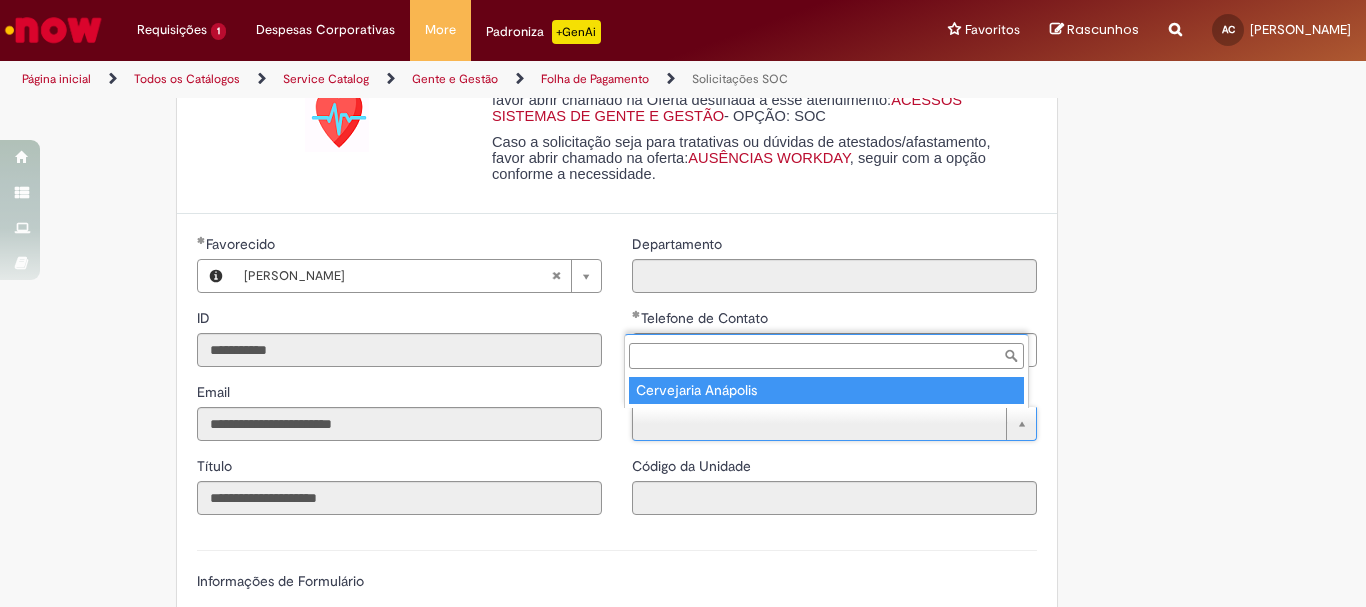 type on "****" 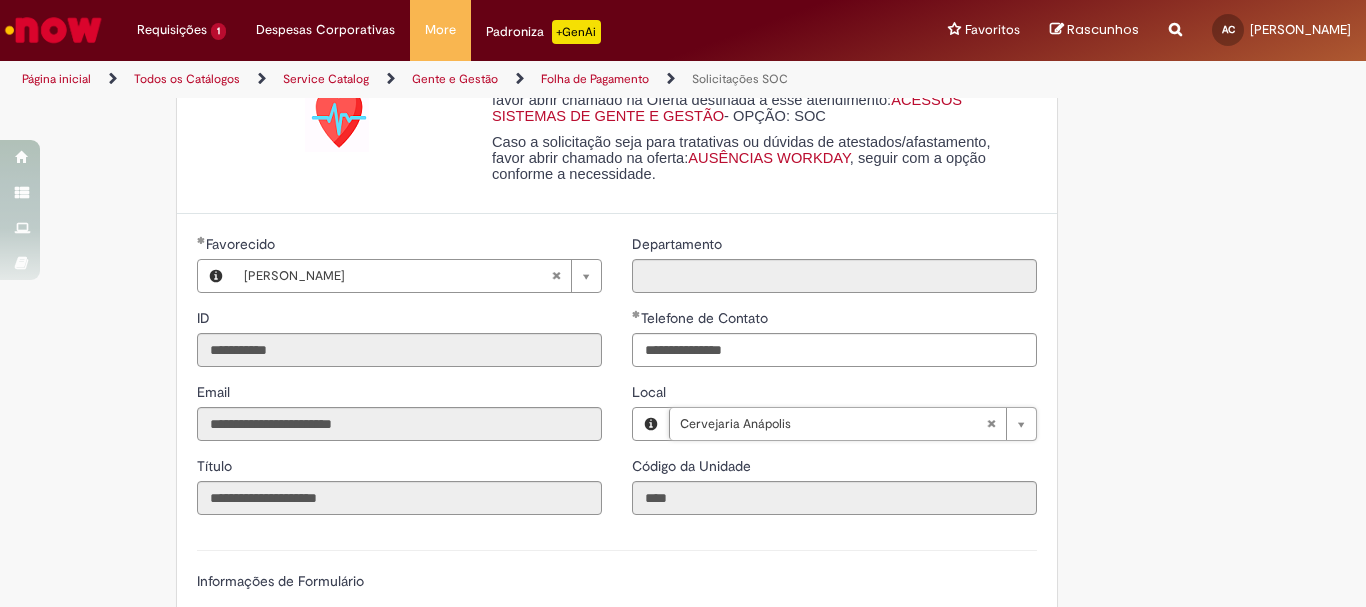 scroll, scrollTop: 500, scrollLeft: 0, axis: vertical 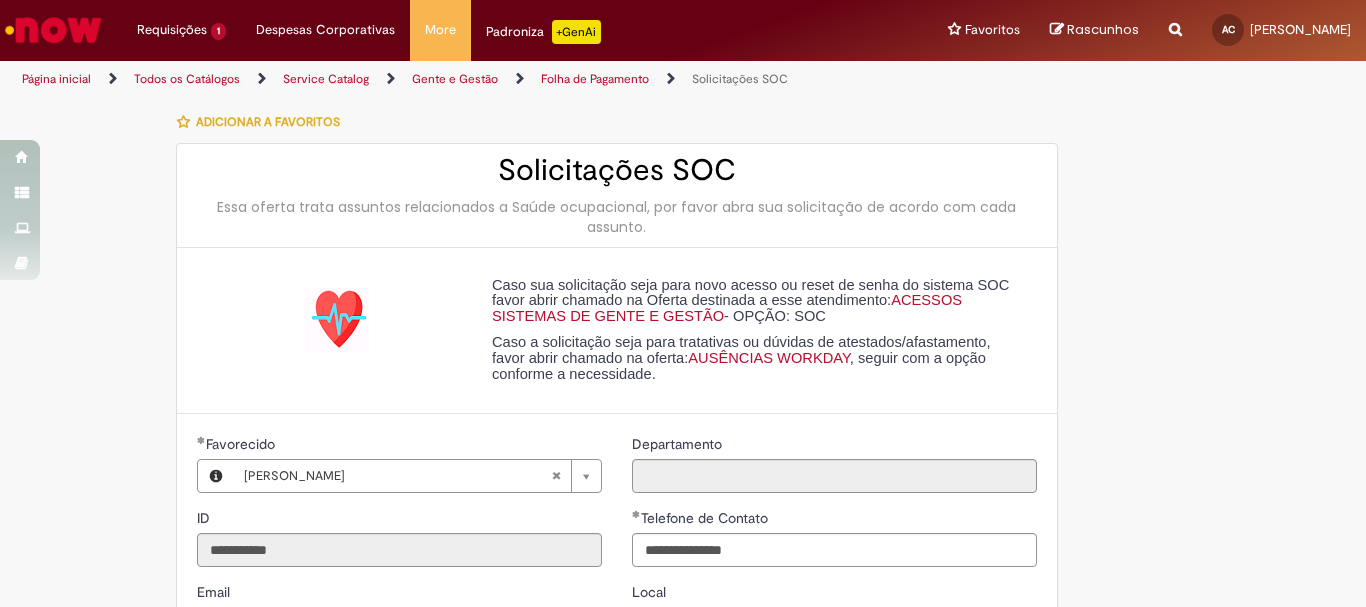 click on "AUSÊNCIAS WORKDAY" at bounding box center [769, 358] 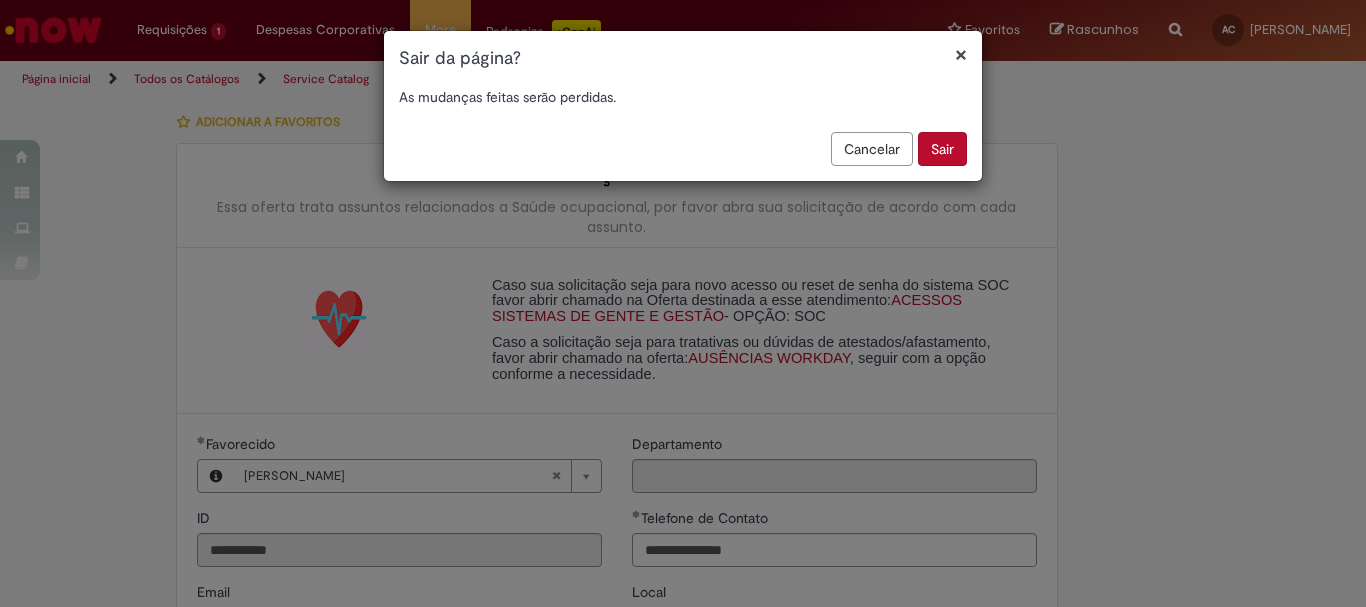 click on "Sair" at bounding box center (942, 149) 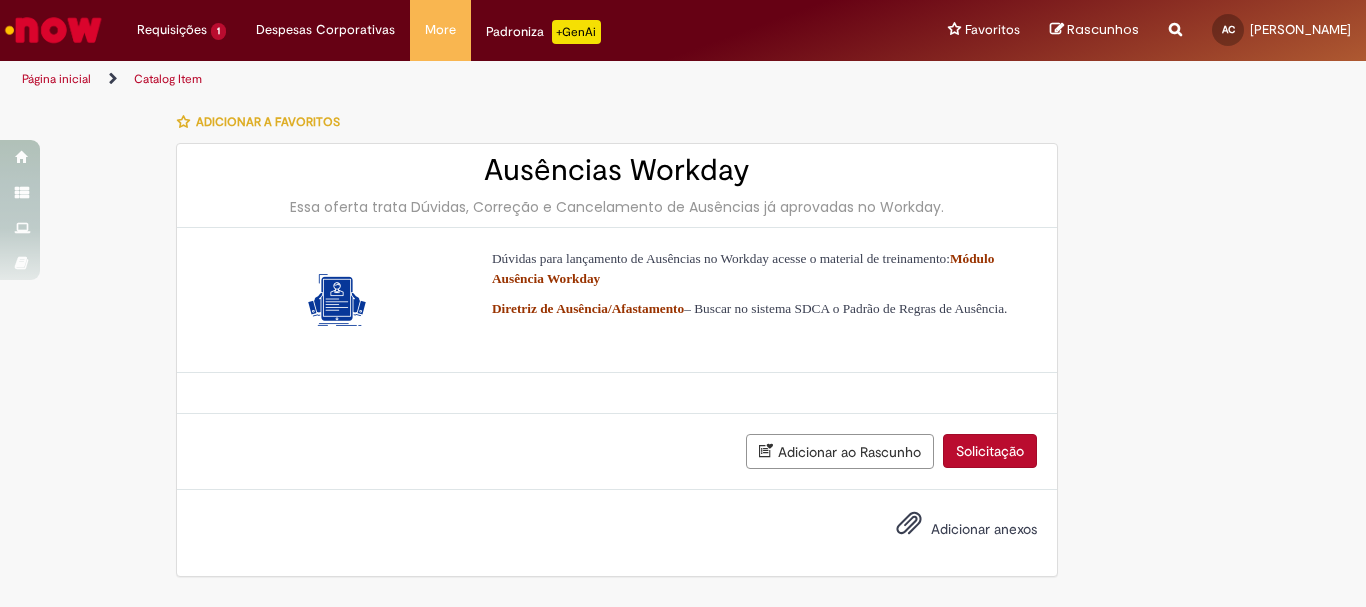 scroll, scrollTop: 0, scrollLeft: 0, axis: both 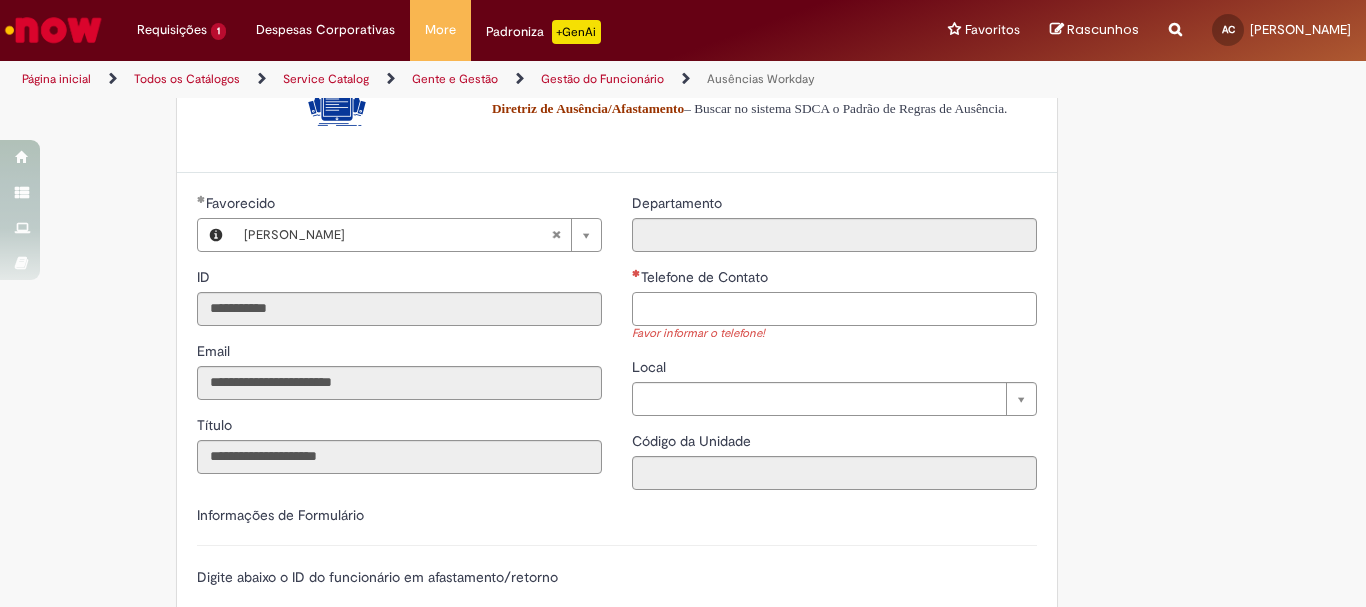 click on "Telefone de Contato" at bounding box center (834, 309) 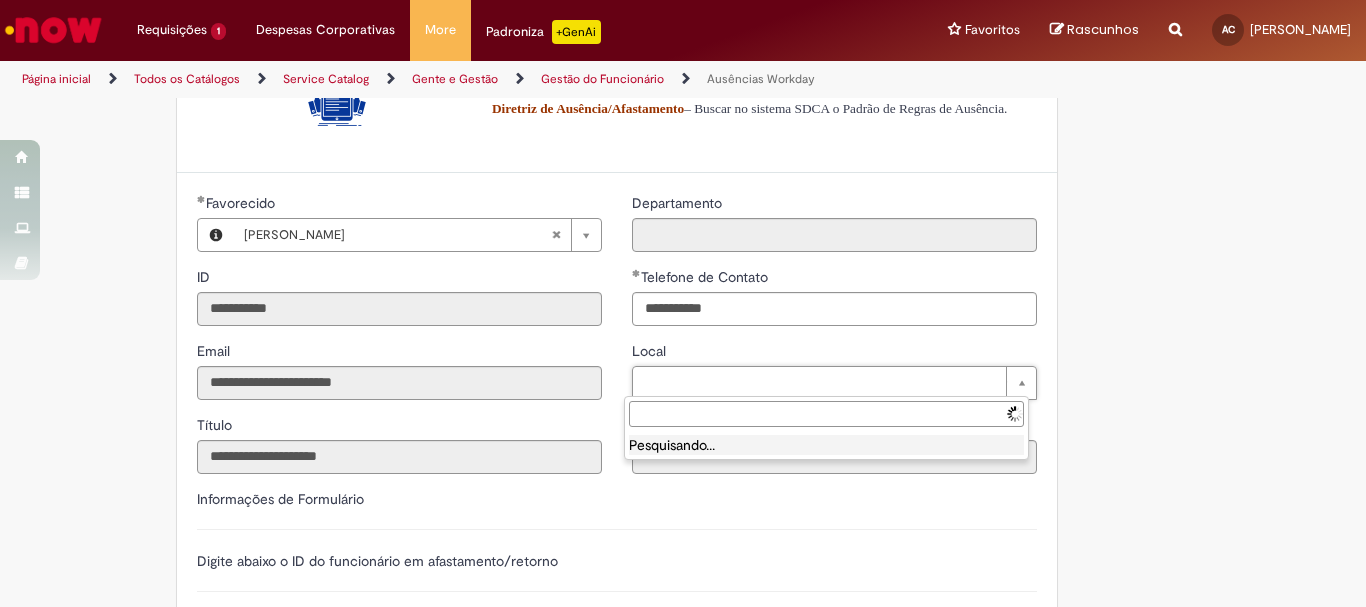 type on "**********" 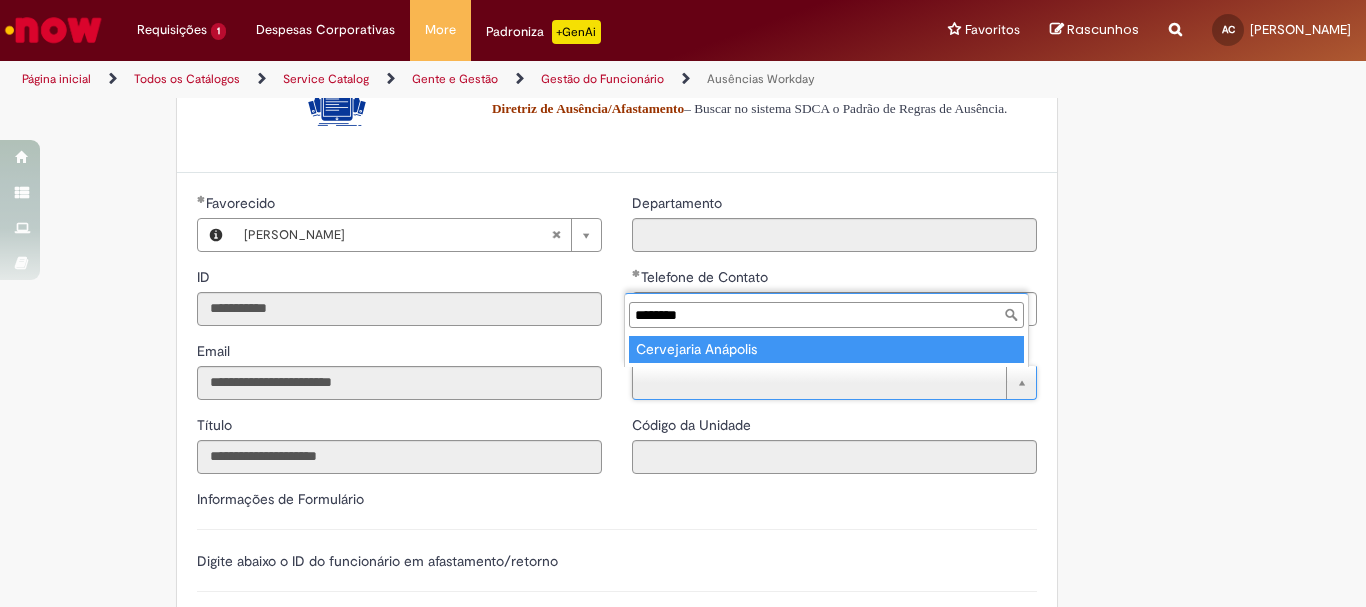 type on "********" 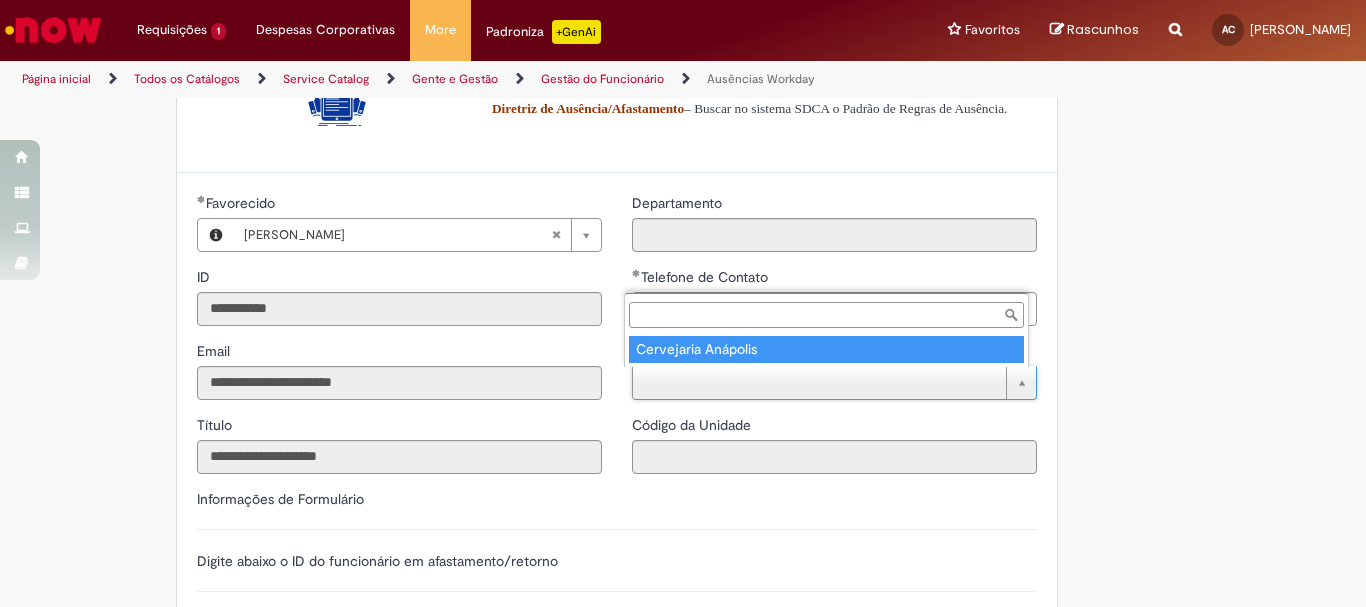 type on "****" 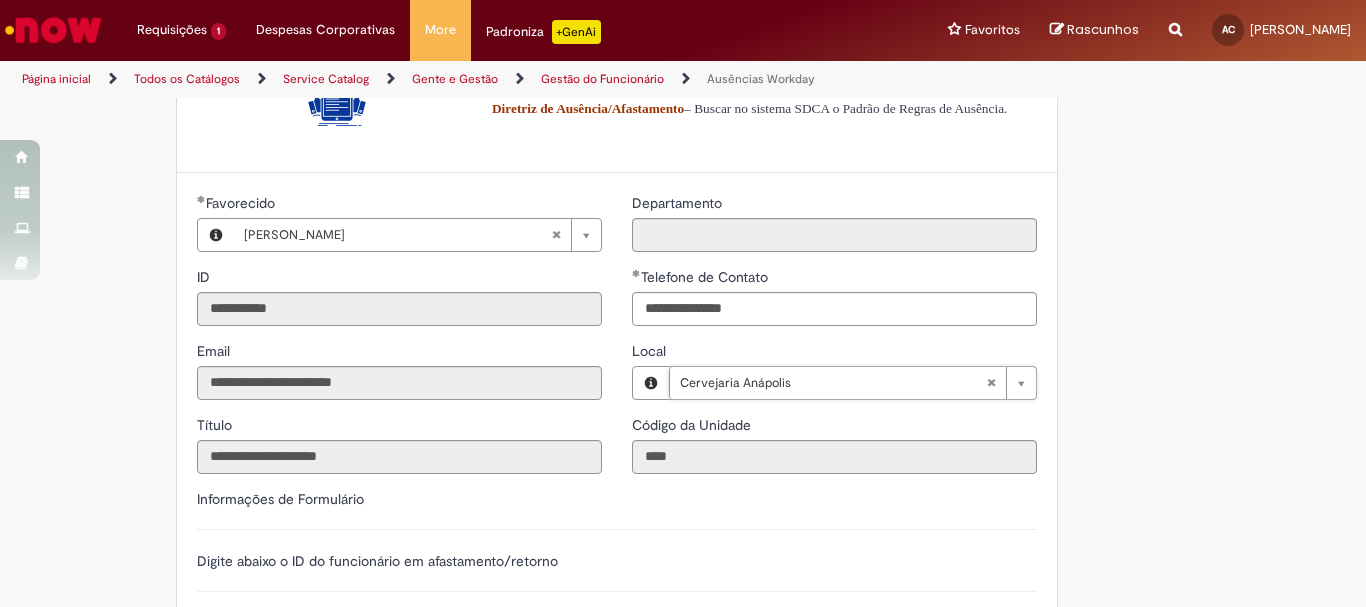 scroll, scrollTop: 500, scrollLeft: 0, axis: vertical 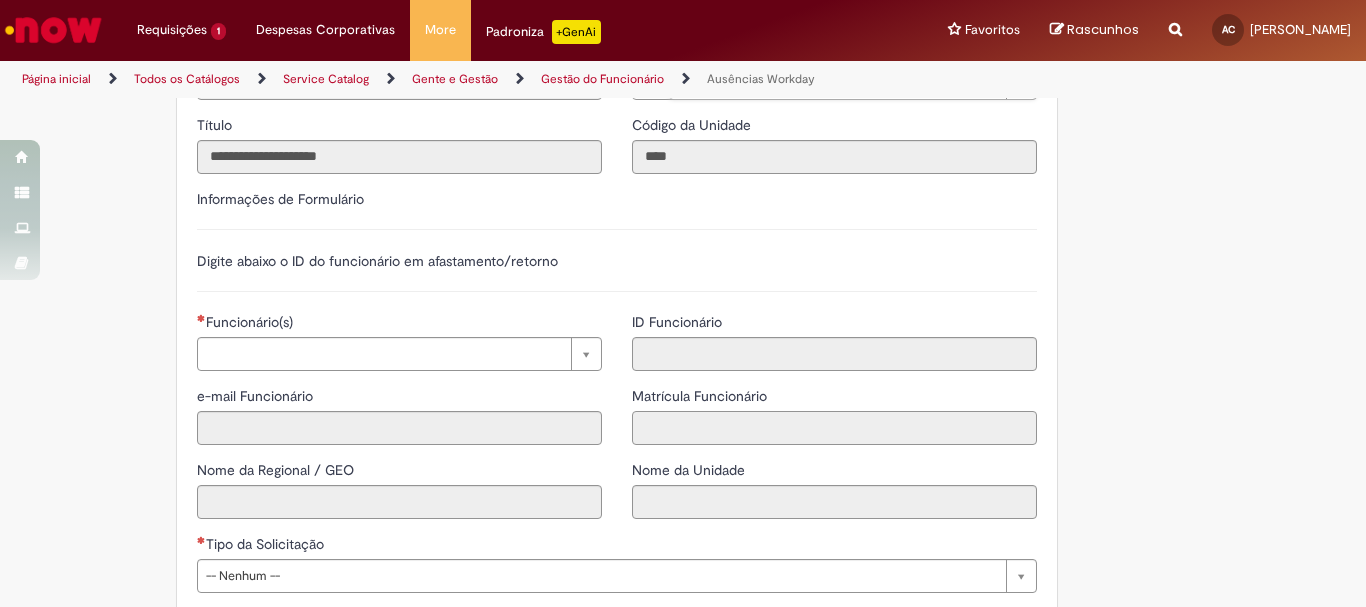 click on "Matrícula Funcionário" at bounding box center [834, 428] 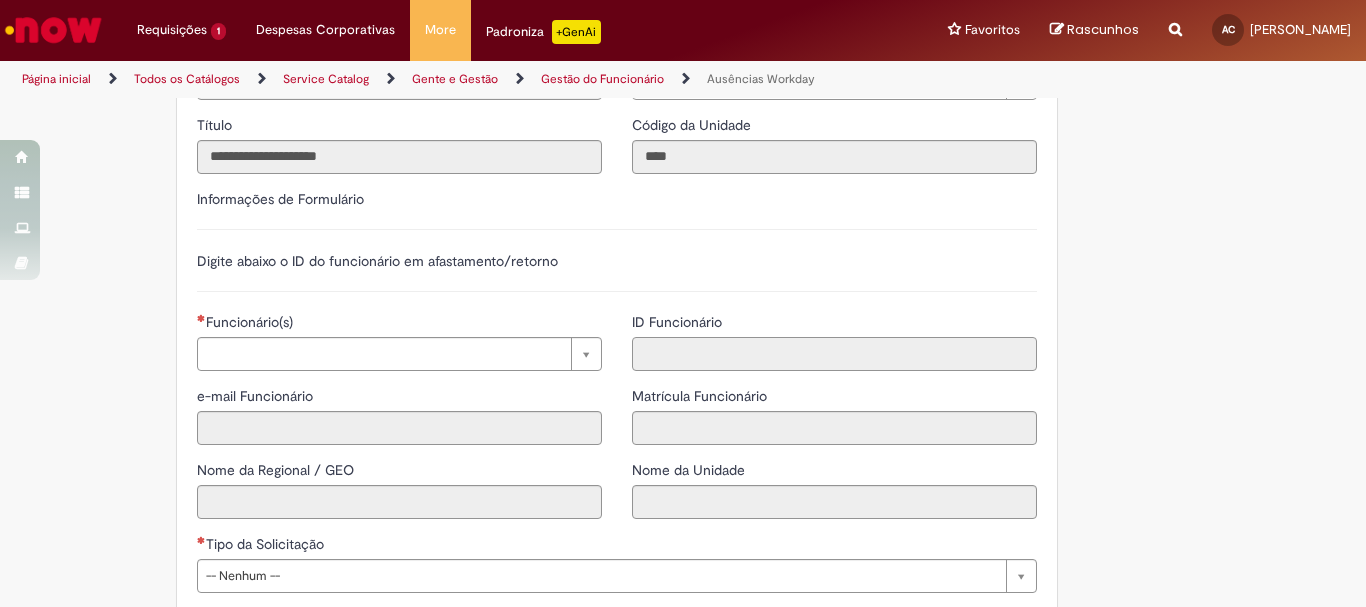 click on "ID Funcionário" at bounding box center [834, 354] 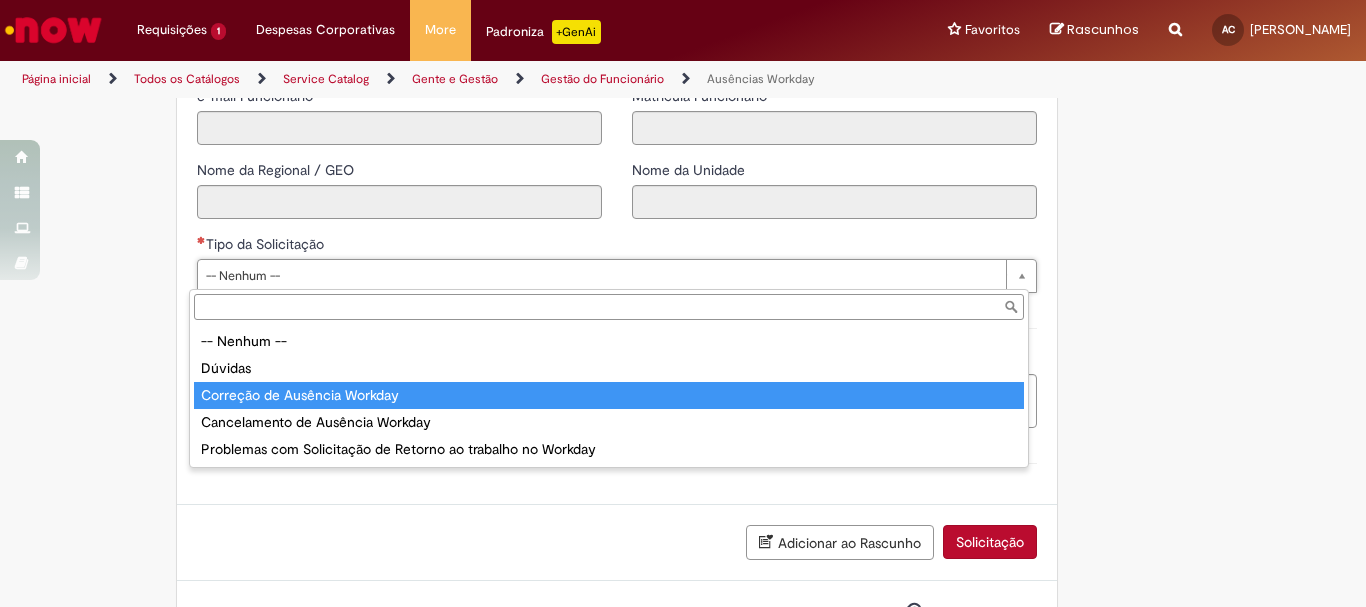 type on "**********" 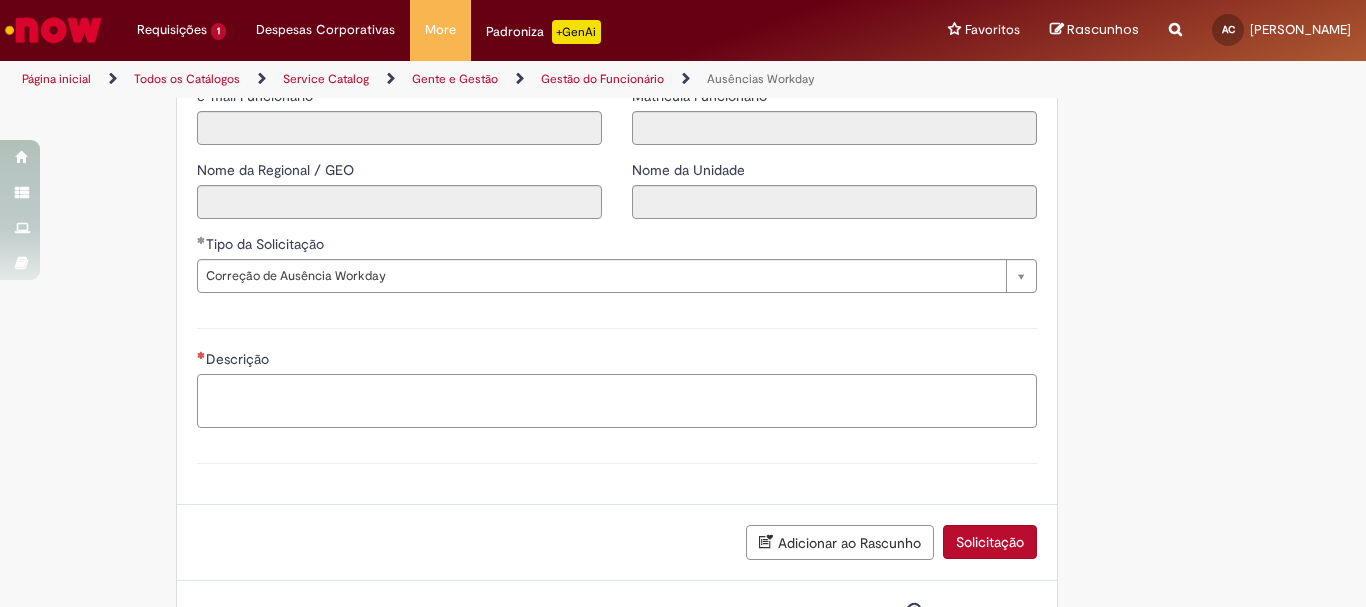 click on "Descrição" at bounding box center [617, 401] 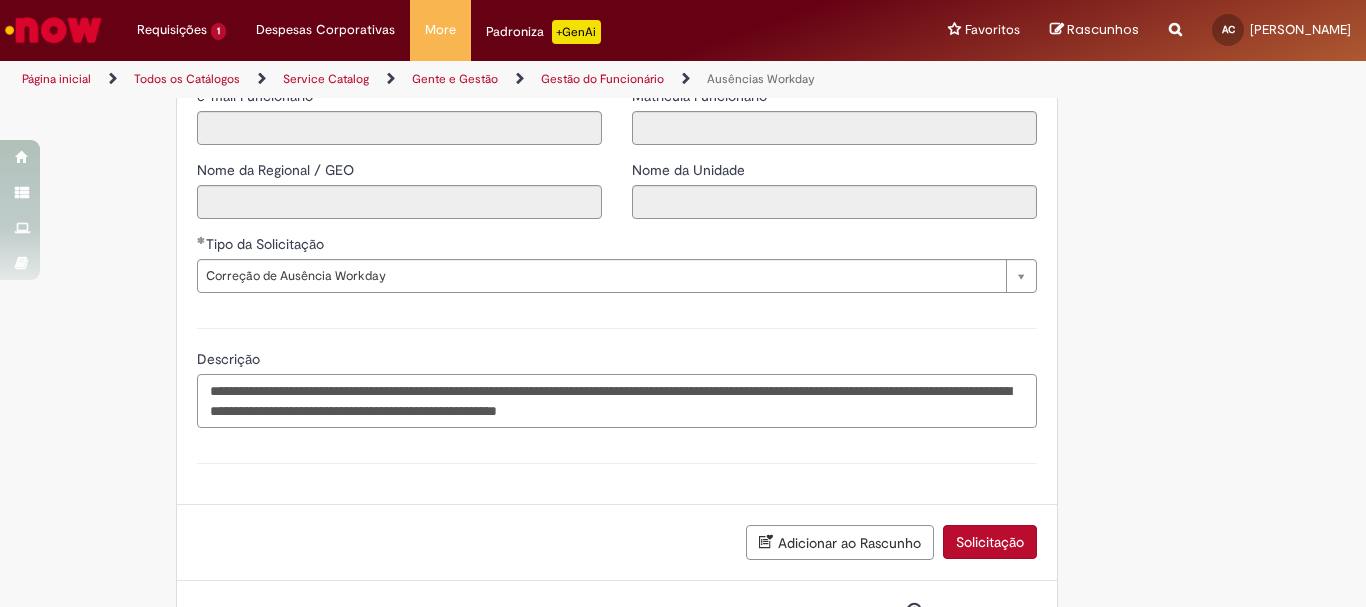 click on "**********" at bounding box center (617, 401) 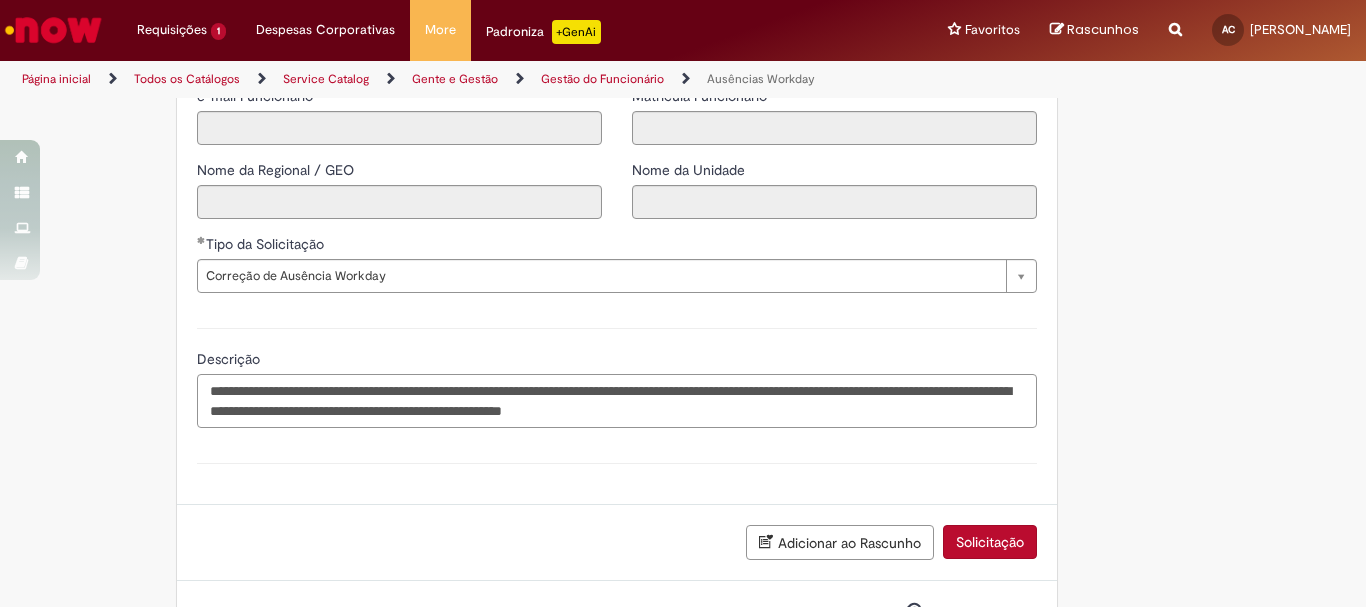 click on "**********" at bounding box center [617, 401] 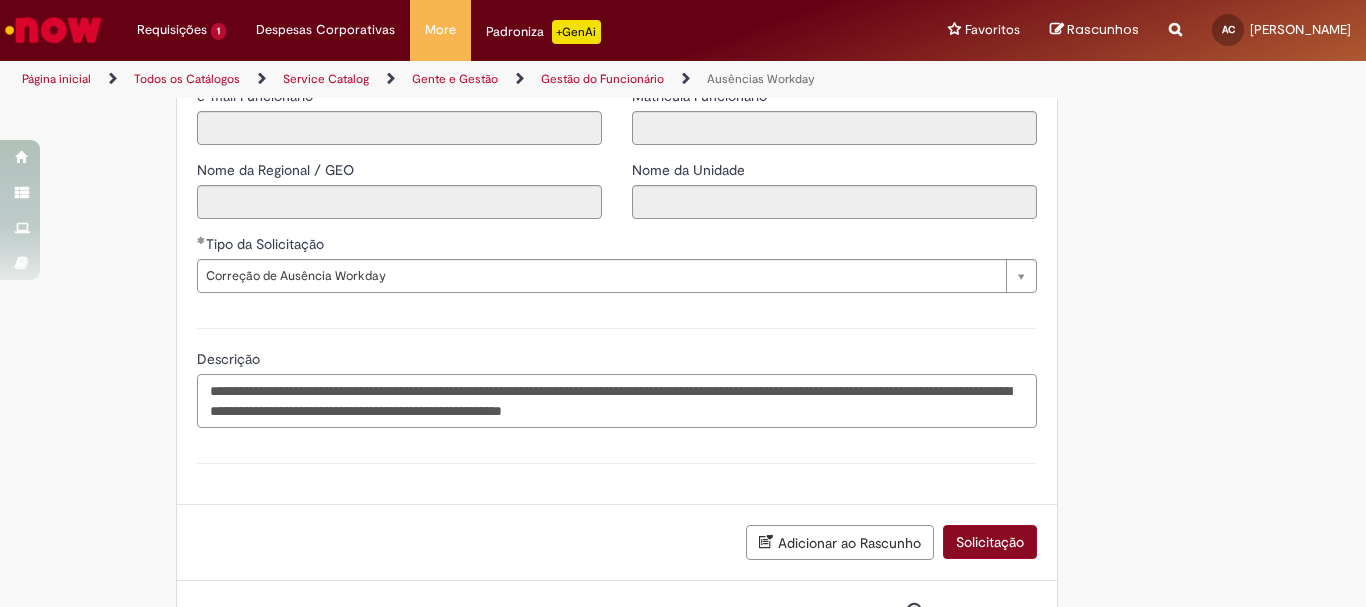 type on "**********" 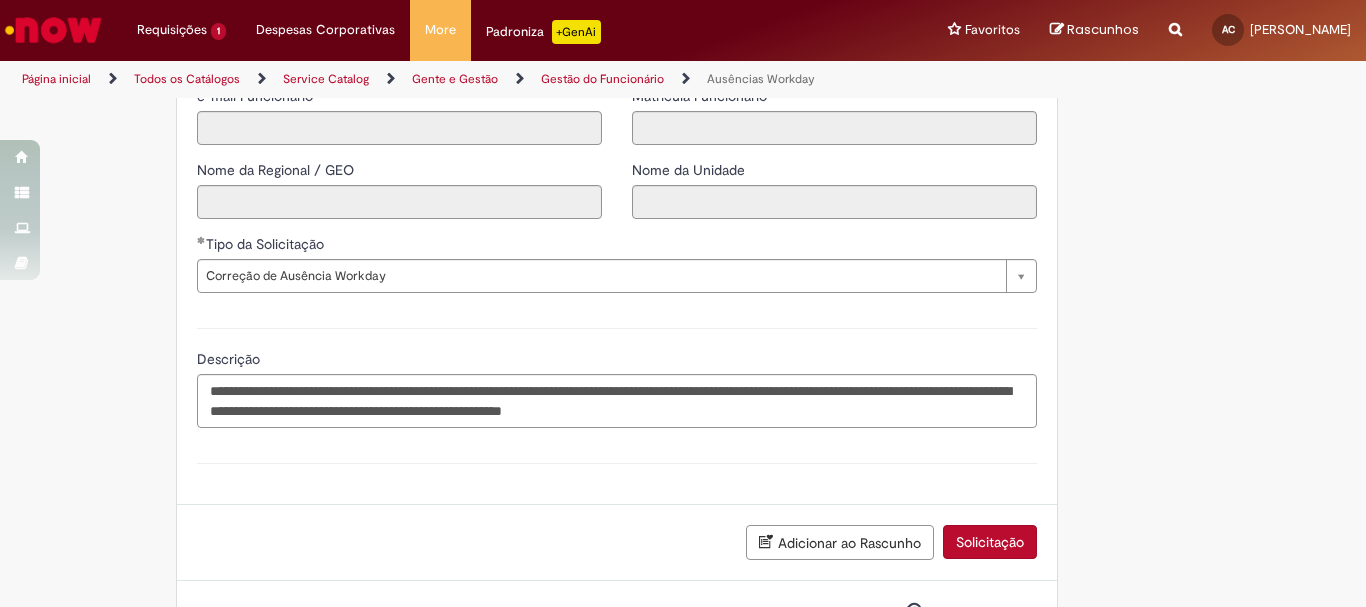 click on "Solicitação" at bounding box center [990, 542] 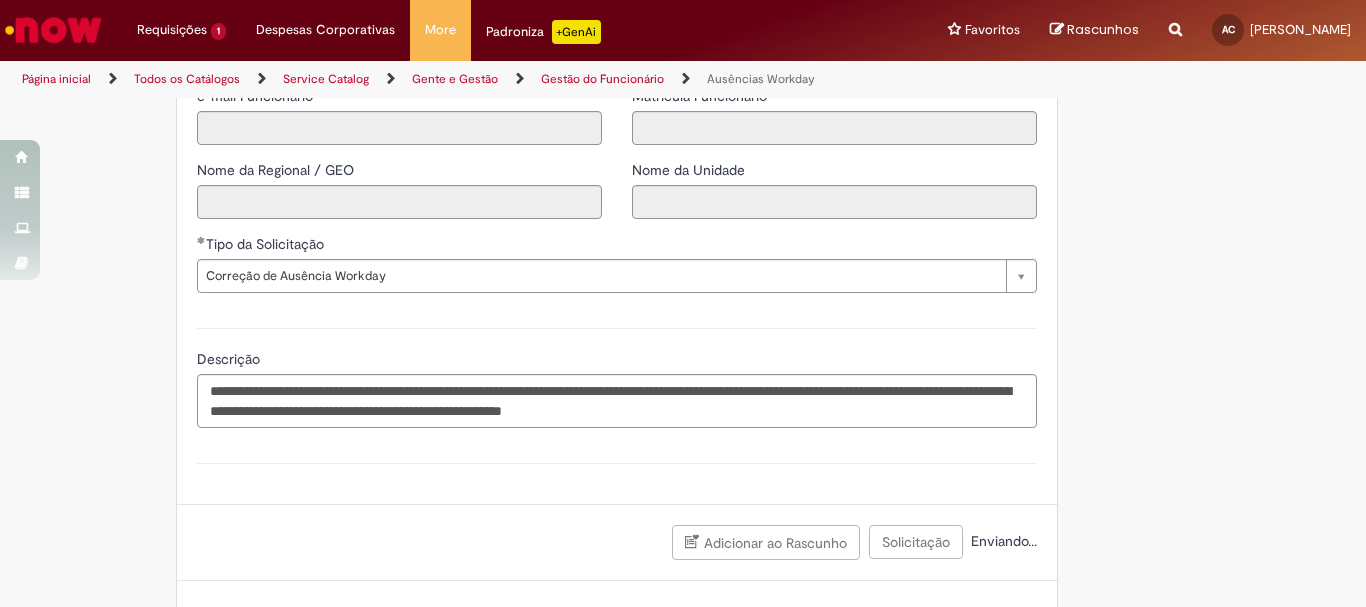 scroll, scrollTop: 485, scrollLeft: 0, axis: vertical 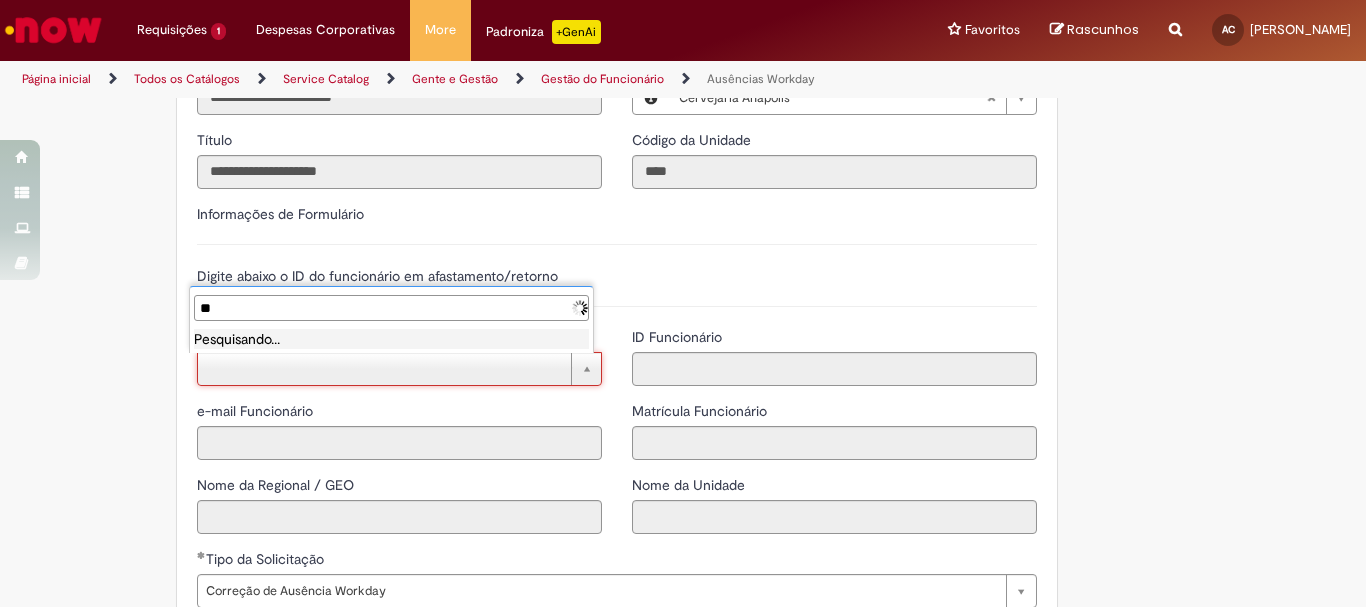 type on "*" 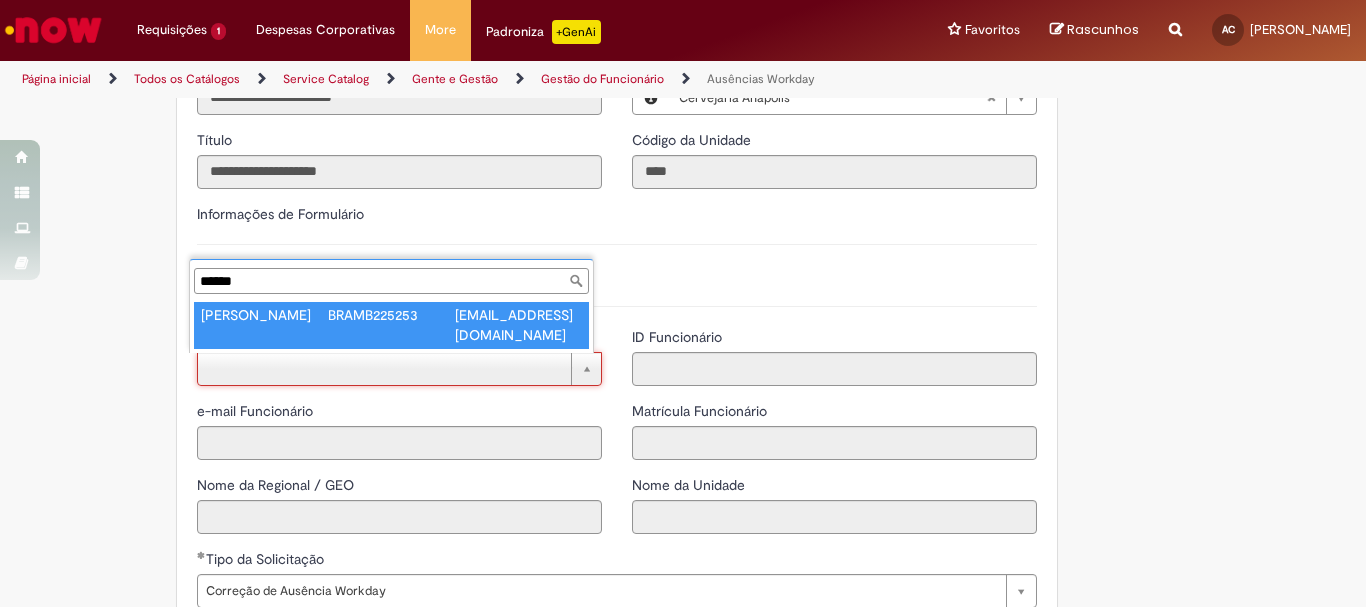 type on "******" 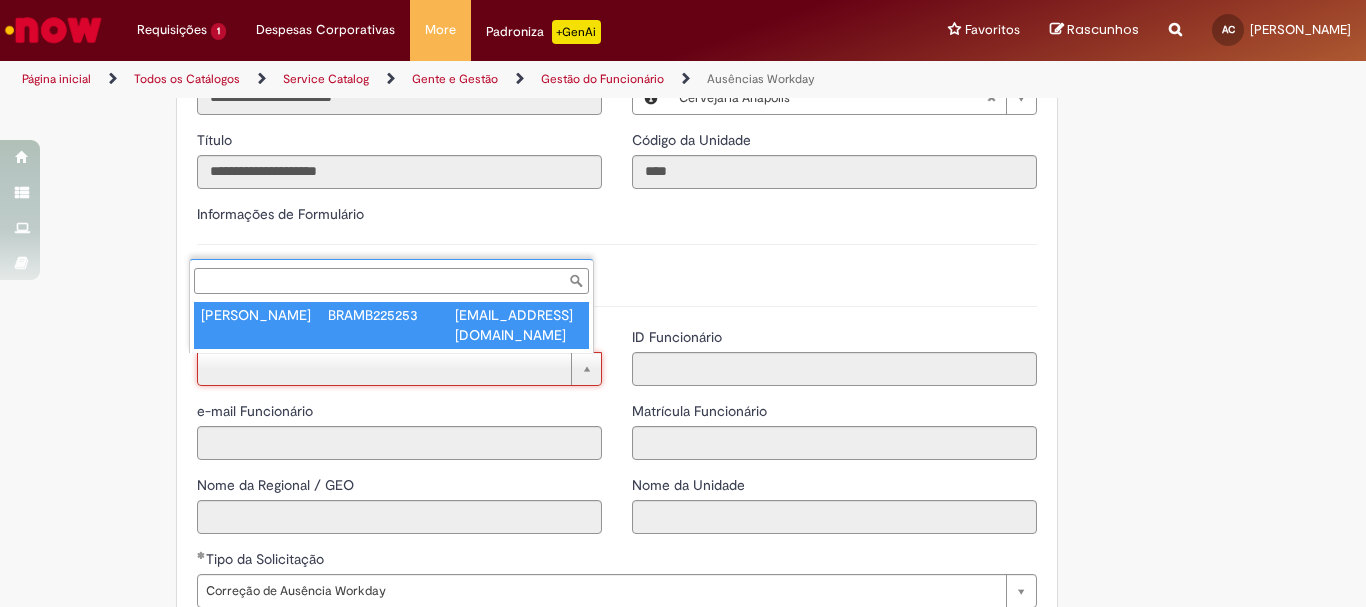 type on "**********" 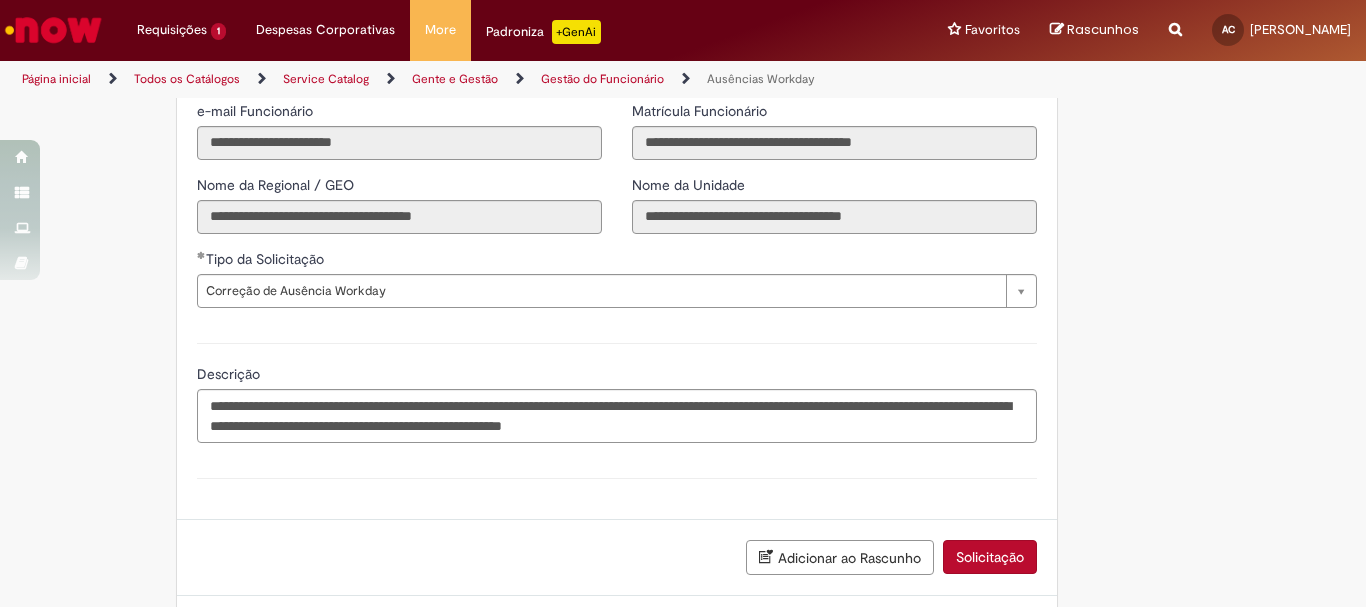 scroll, scrollTop: 883, scrollLeft: 0, axis: vertical 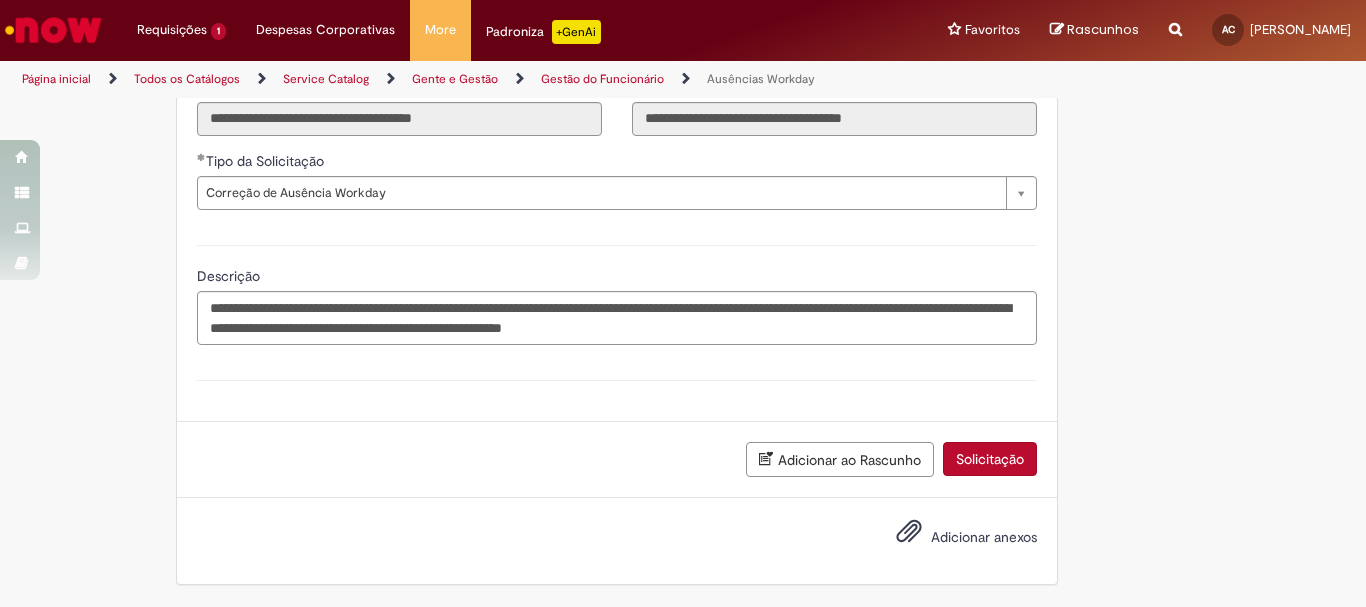 click on "Solicitação" at bounding box center [990, 459] 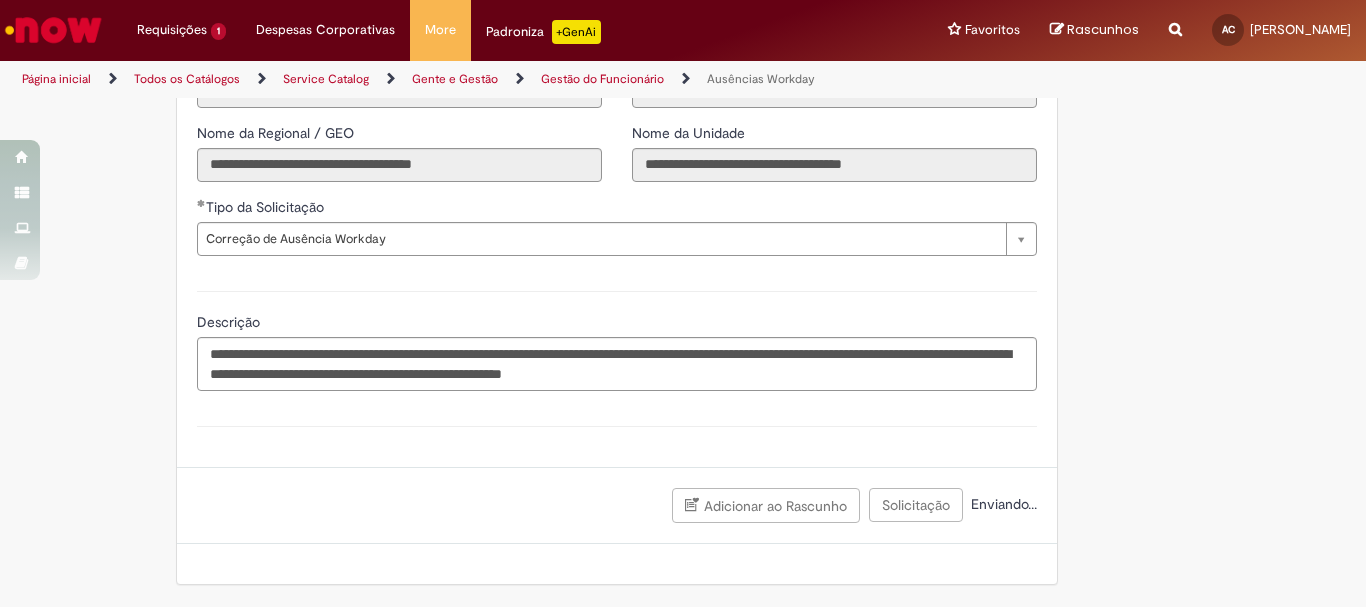 scroll, scrollTop: 837, scrollLeft: 0, axis: vertical 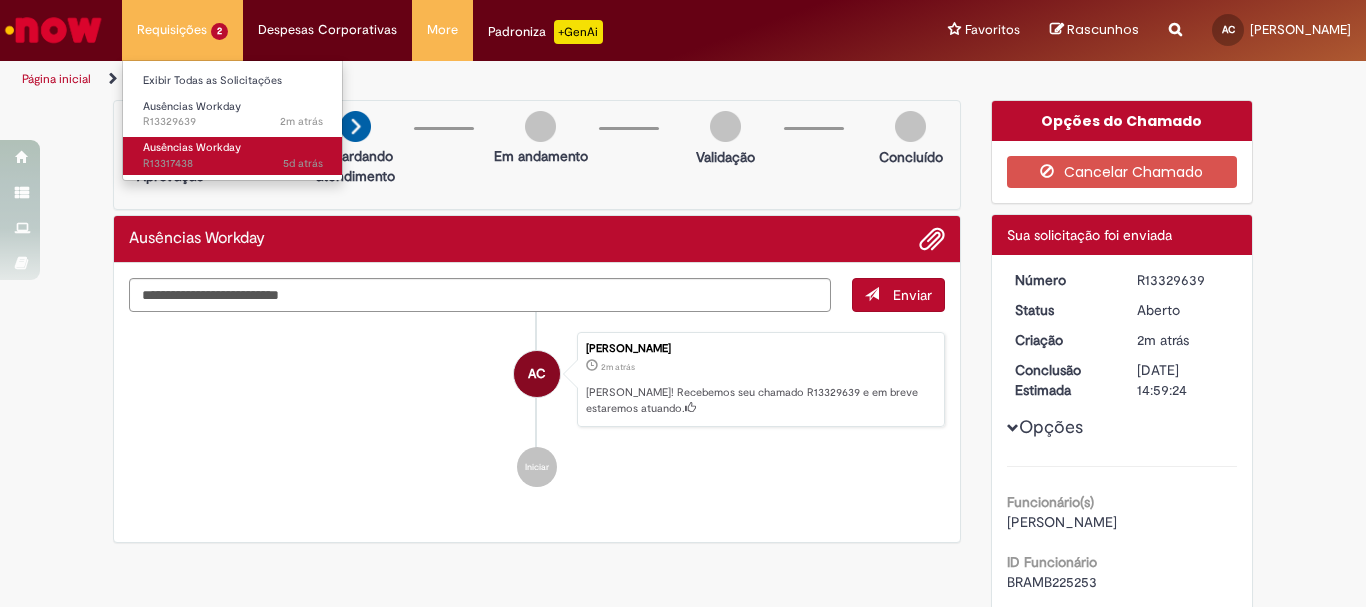 click on "Ausências Workday" at bounding box center [192, 147] 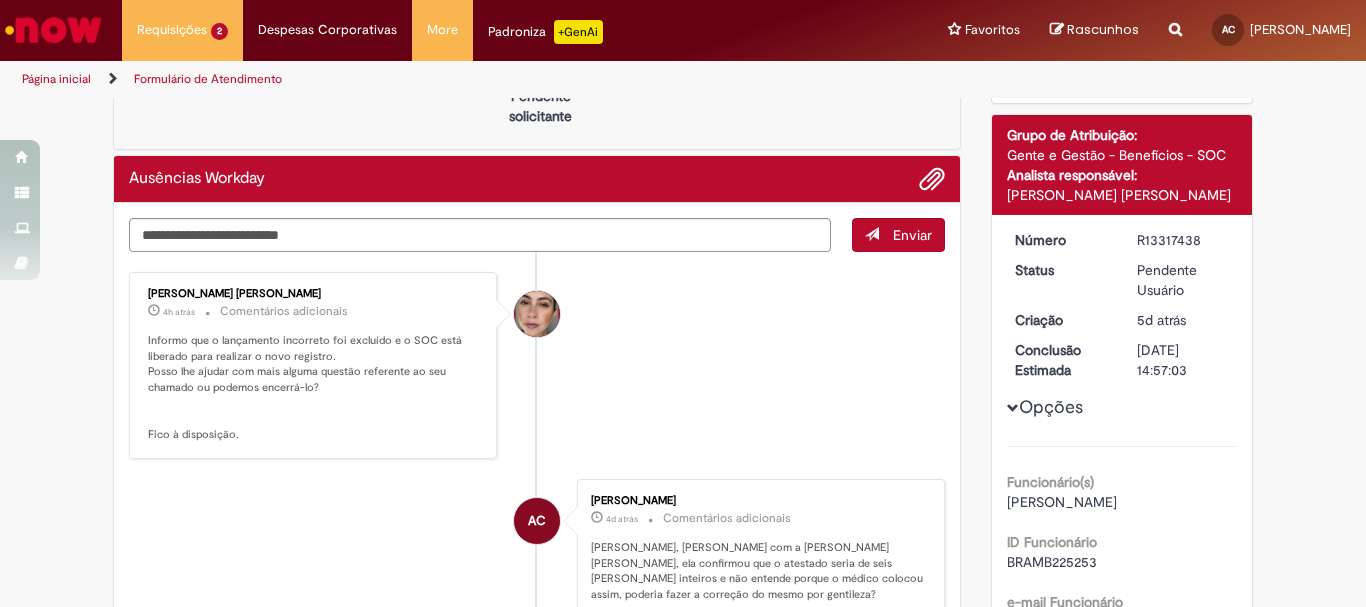 scroll, scrollTop: 0, scrollLeft: 0, axis: both 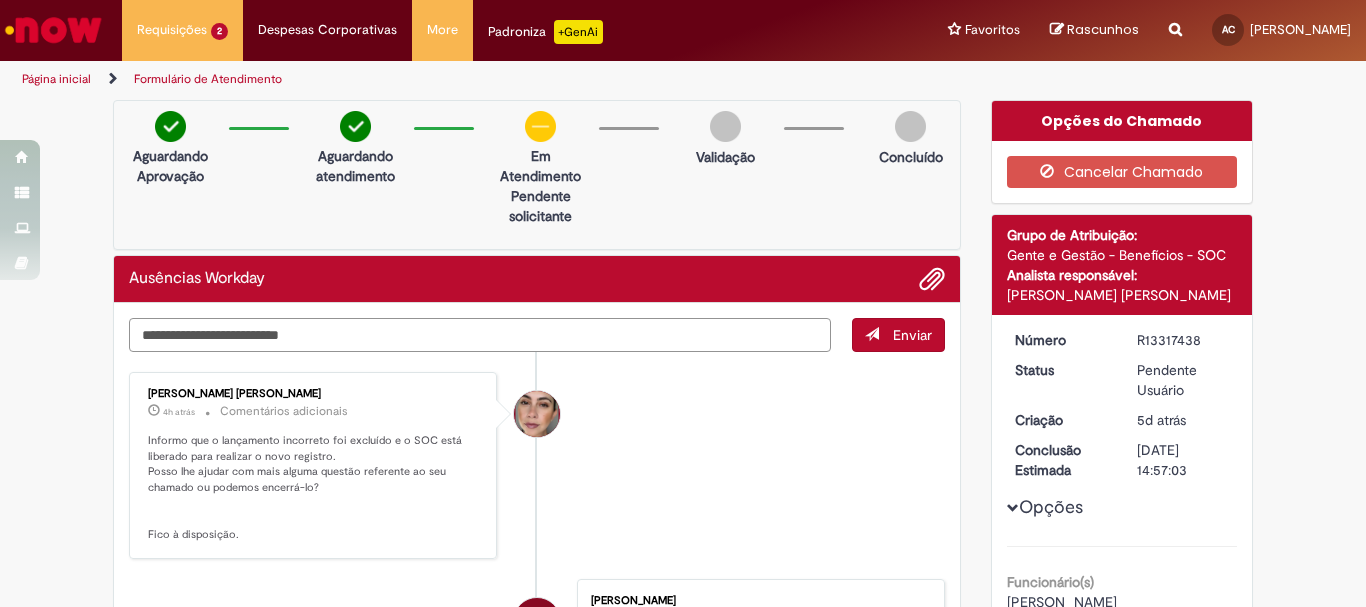 click at bounding box center [480, 335] 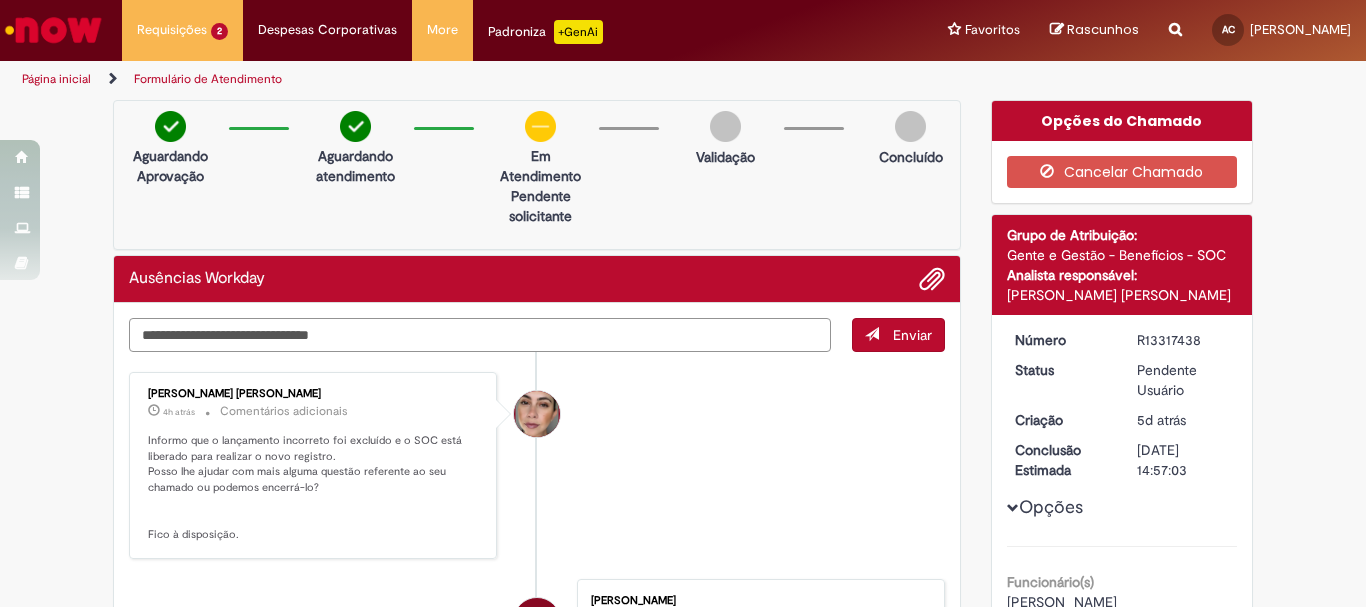type on "**********" 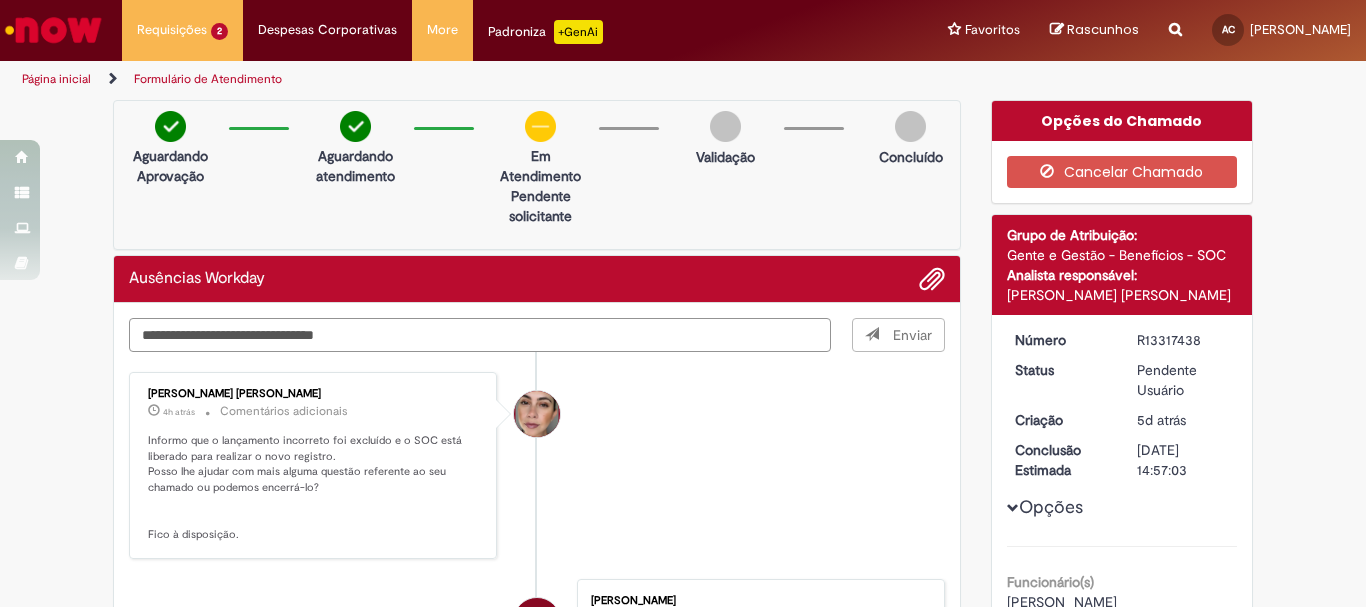 type 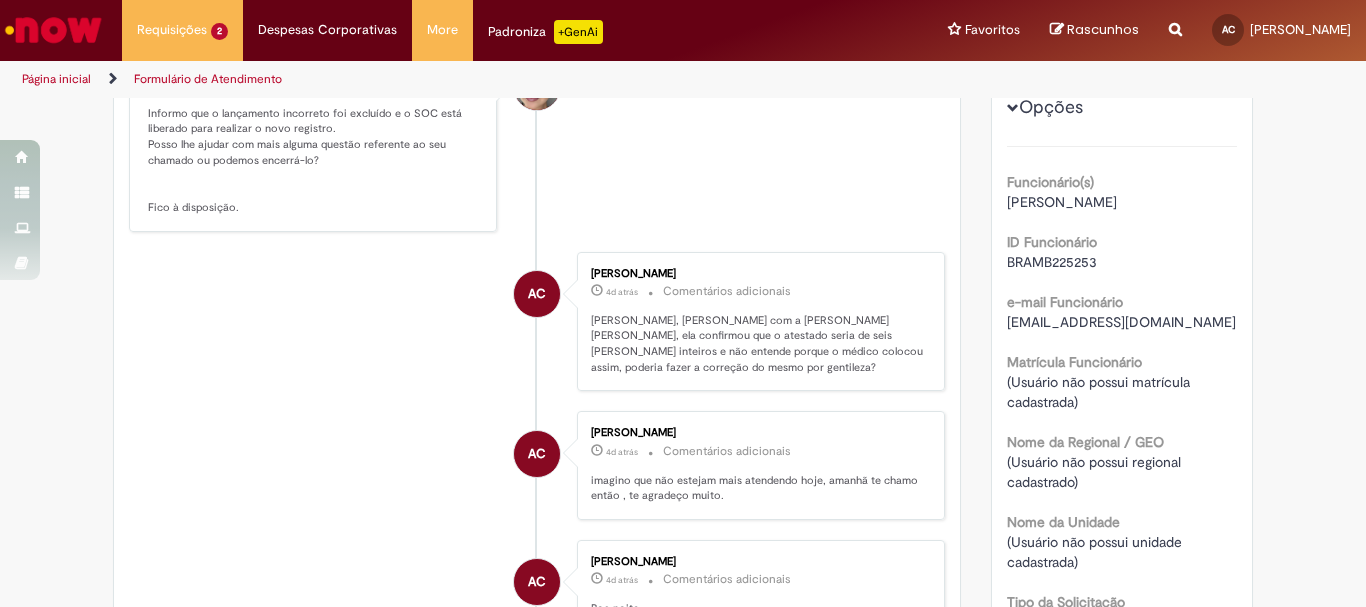 scroll, scrollTop: 600, scrollLeft: 0, axis: vertical 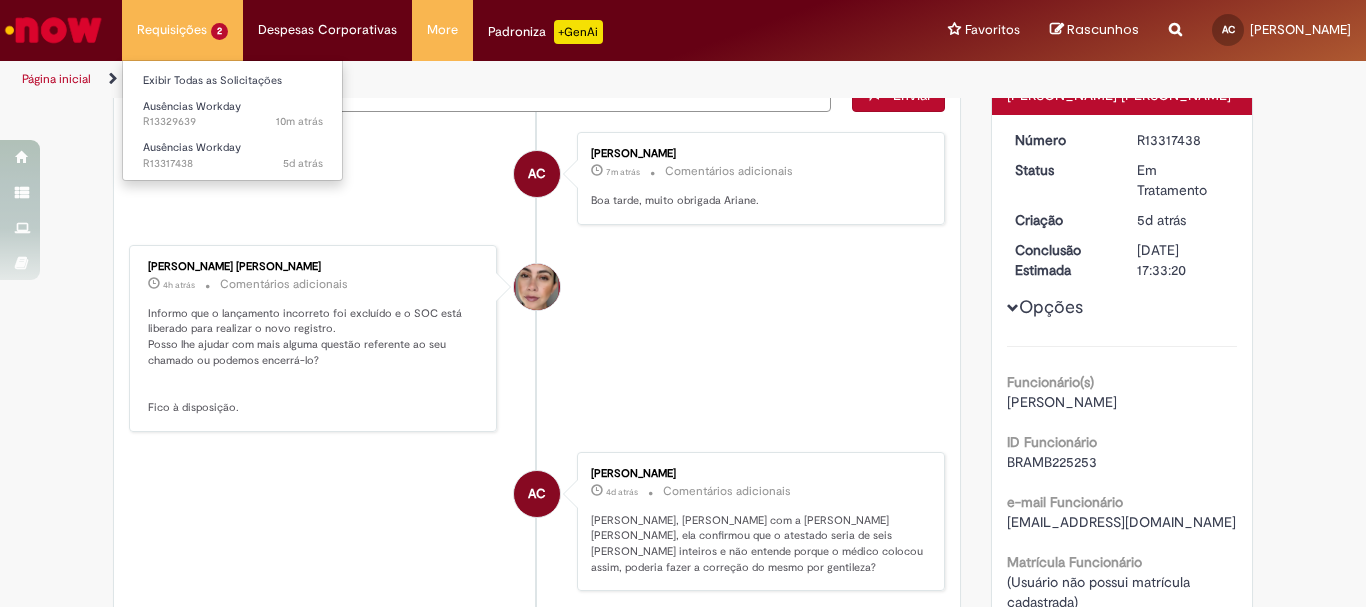 click on "Requisições   2
Exibir Todas as Solicitações
Ausências Workday
10m atrás 10 minutos atrás  R13329639
Ausências Workday
5d atrás 5 [PERSON_NAME] atrás  R13317438" at bounding box center (182, 30) 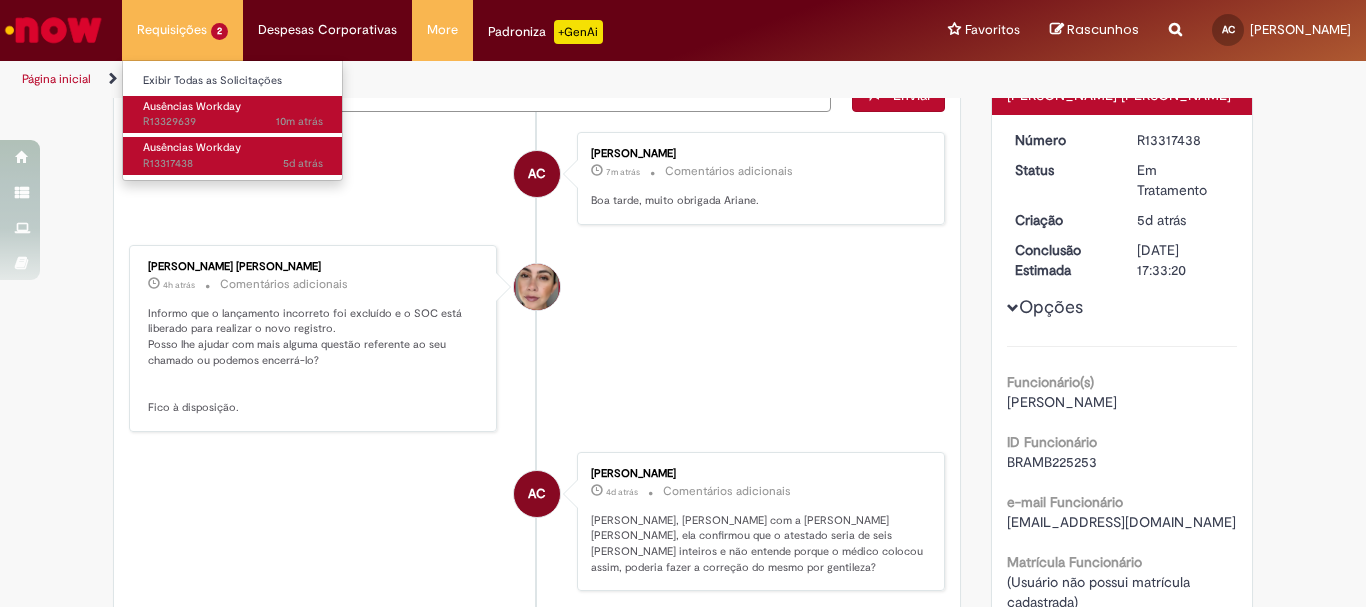drag, startPoint x: 212, startPoint y: 106, endPoint x: 223, endPoint y: 148, distance: 43.416588 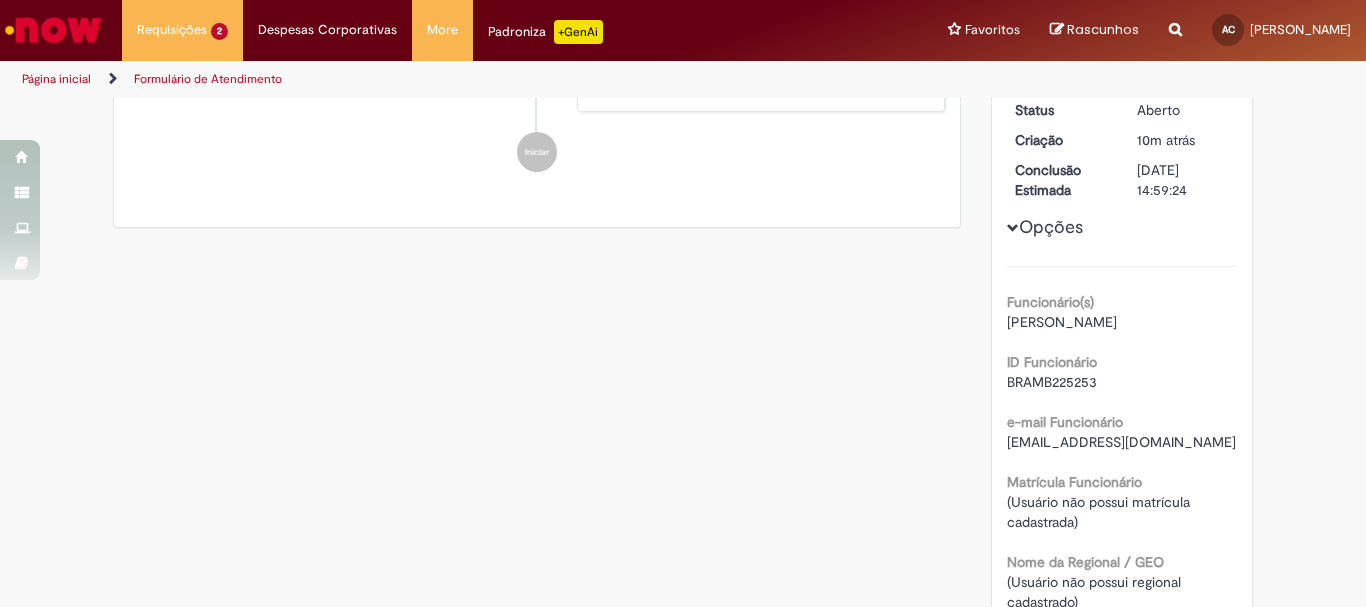 scroll, scrollTop: 0, scrollLeft: 0, axis: both 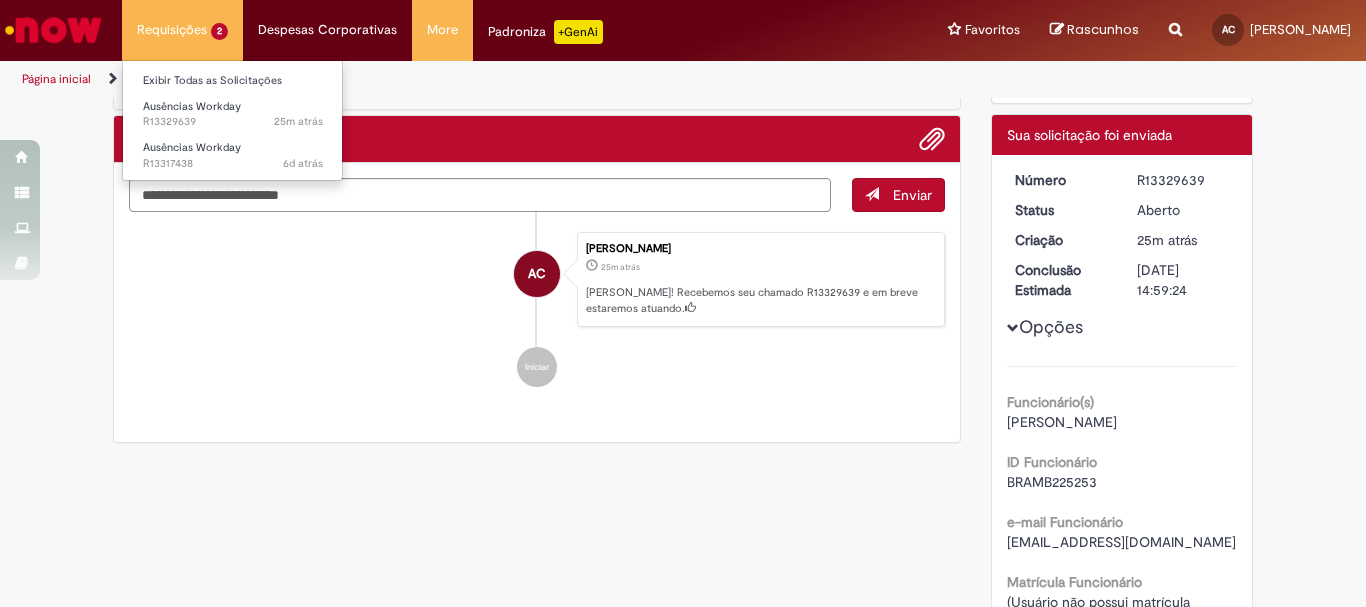 click on "Requisições   2
Exibir Todas as Solicitações
Ausências Workday
25m atrás 25 minutos atrás  R13329639
Ausências Workday
6d atrás 6 [PERSON_NAME] atrás  R13317438" at bounding box center [182, 30] 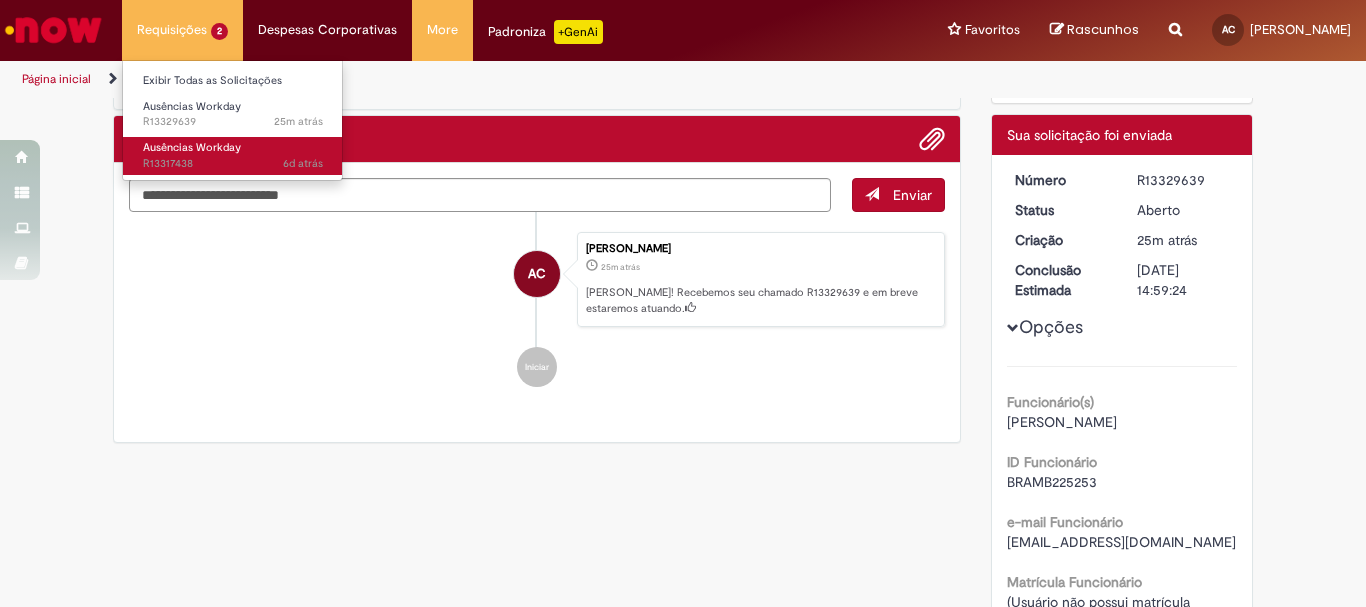 click on "6d atrás 6 [PERSON_NAME] atrás  R13317438" at bounding box center (233, 164) 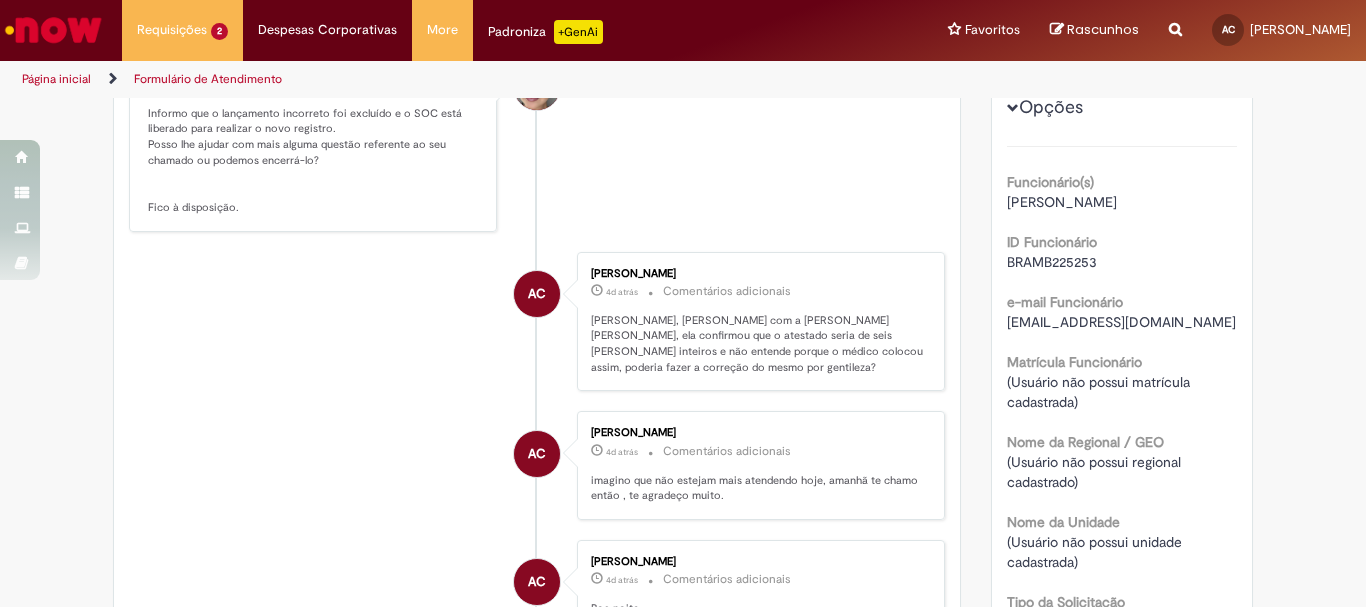 scroll, scrollTop: 200, scrollLeft: 0, axis: vertical 